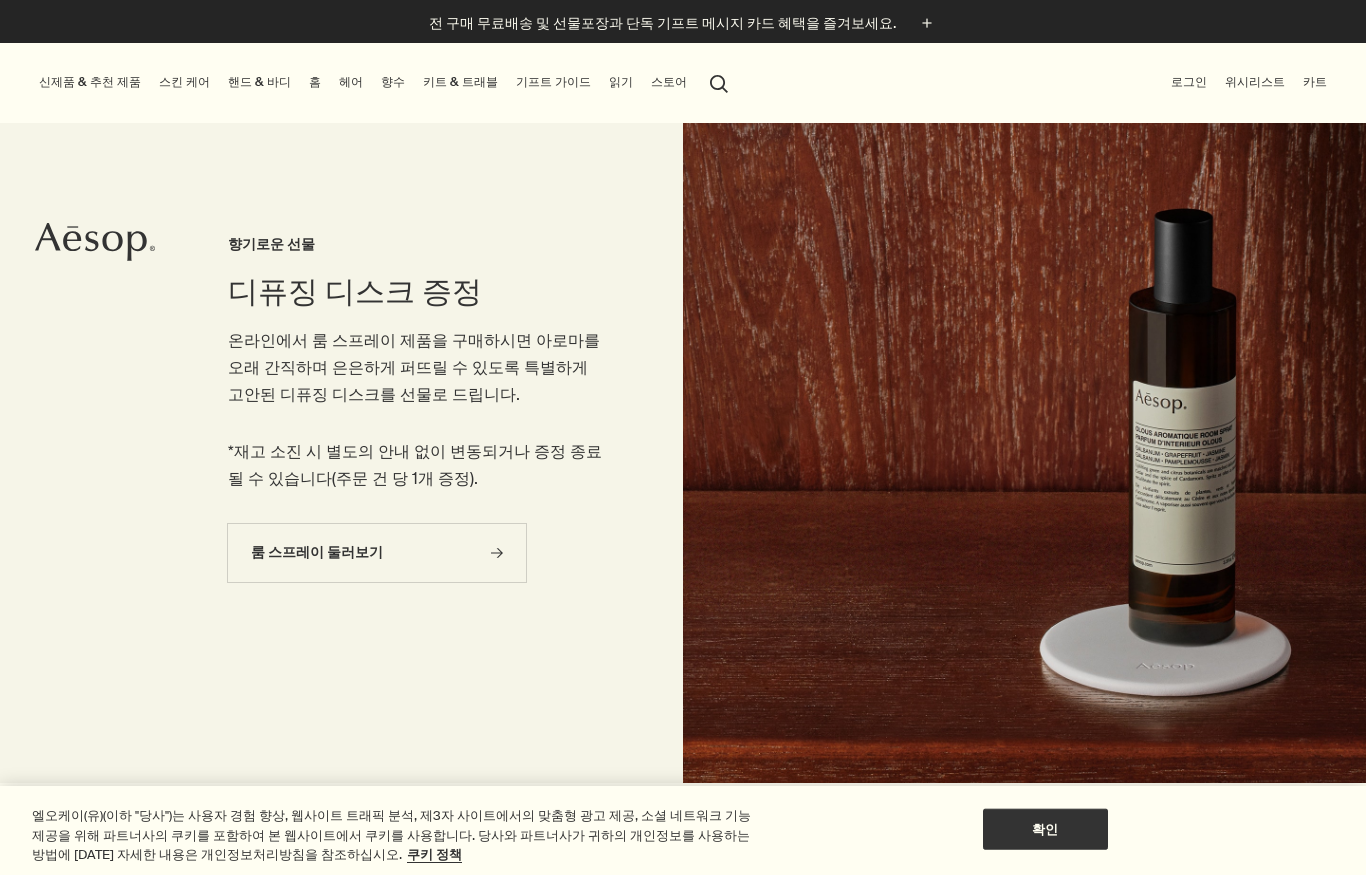 scroll, scrollTop: 0, scrollLeft: 0, axis: both 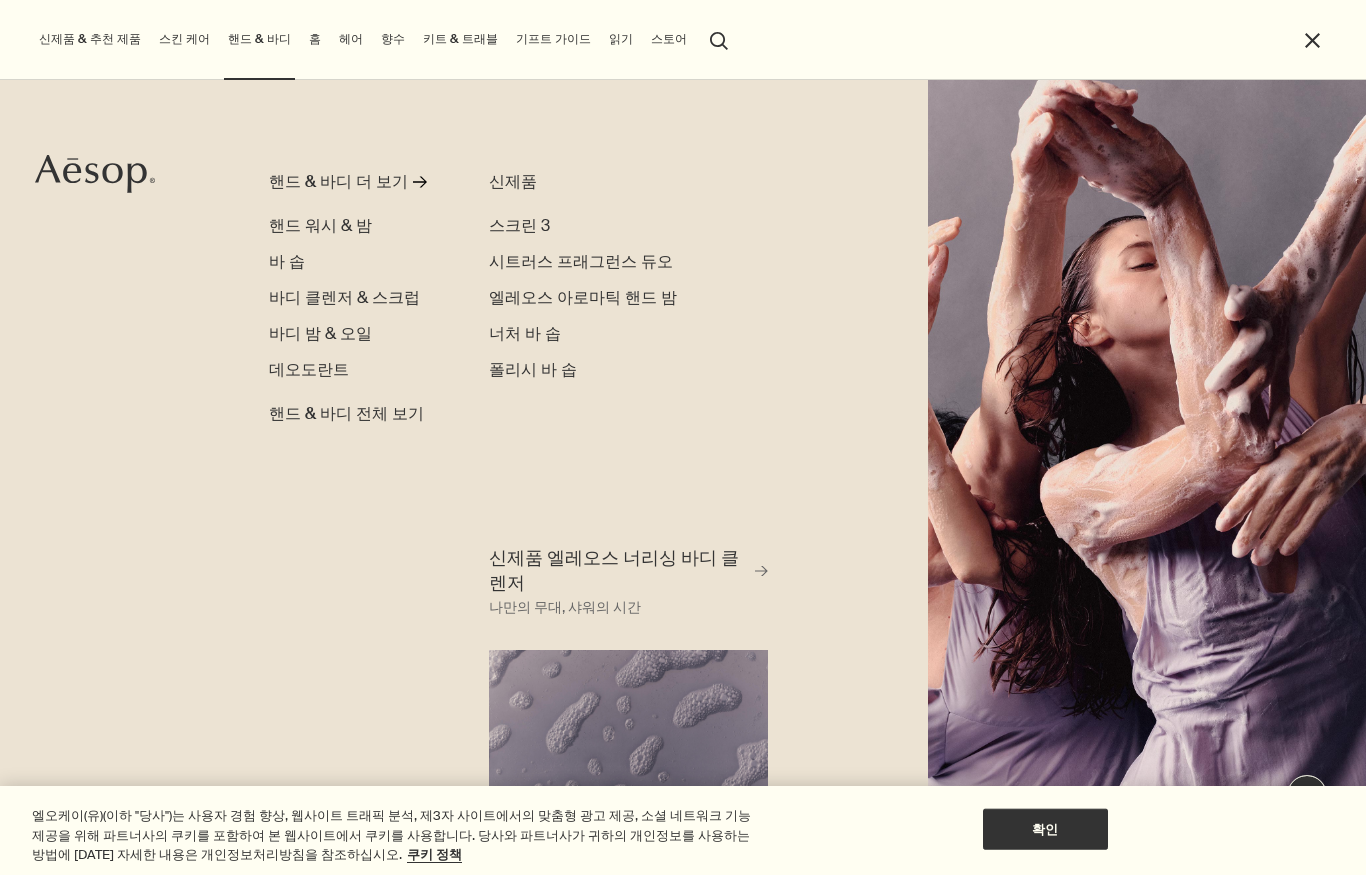 click on "핸드 워시 & 밤" at bounding box center [320, 226] 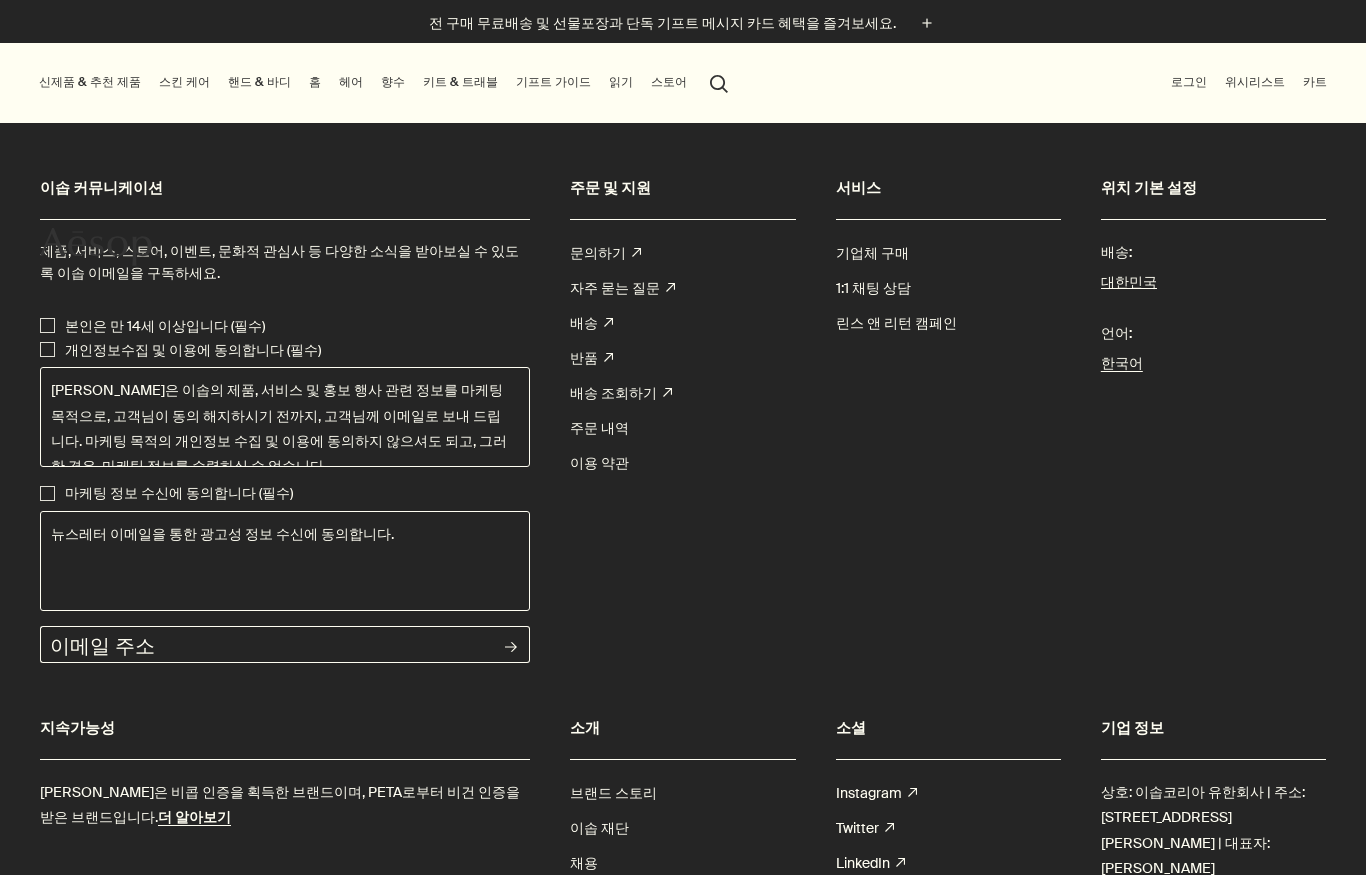 scroll, scrollTop: 0, scrollLeft: 0, axis: both 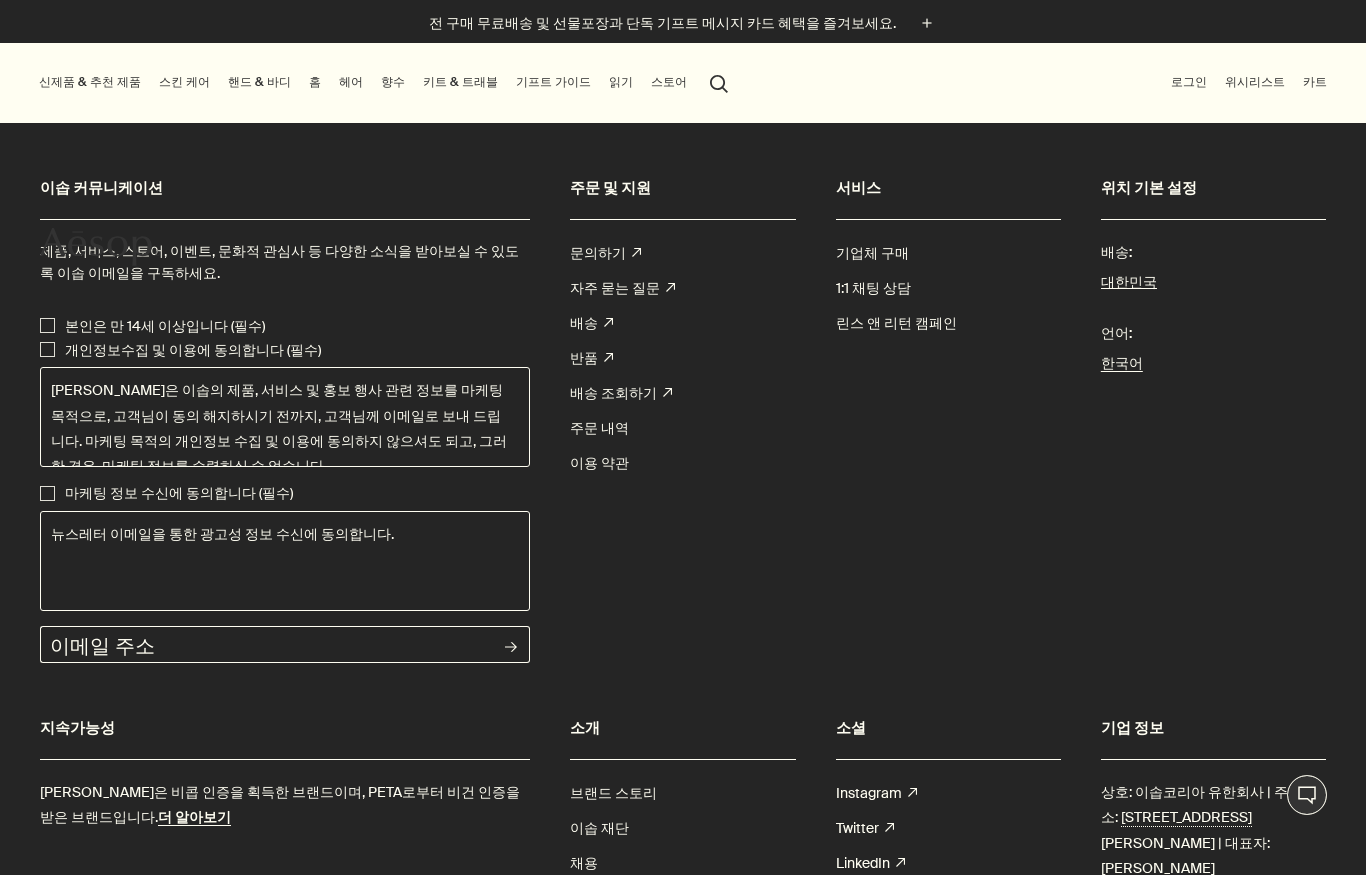 click on "홈" at bounding box center (315, 82) 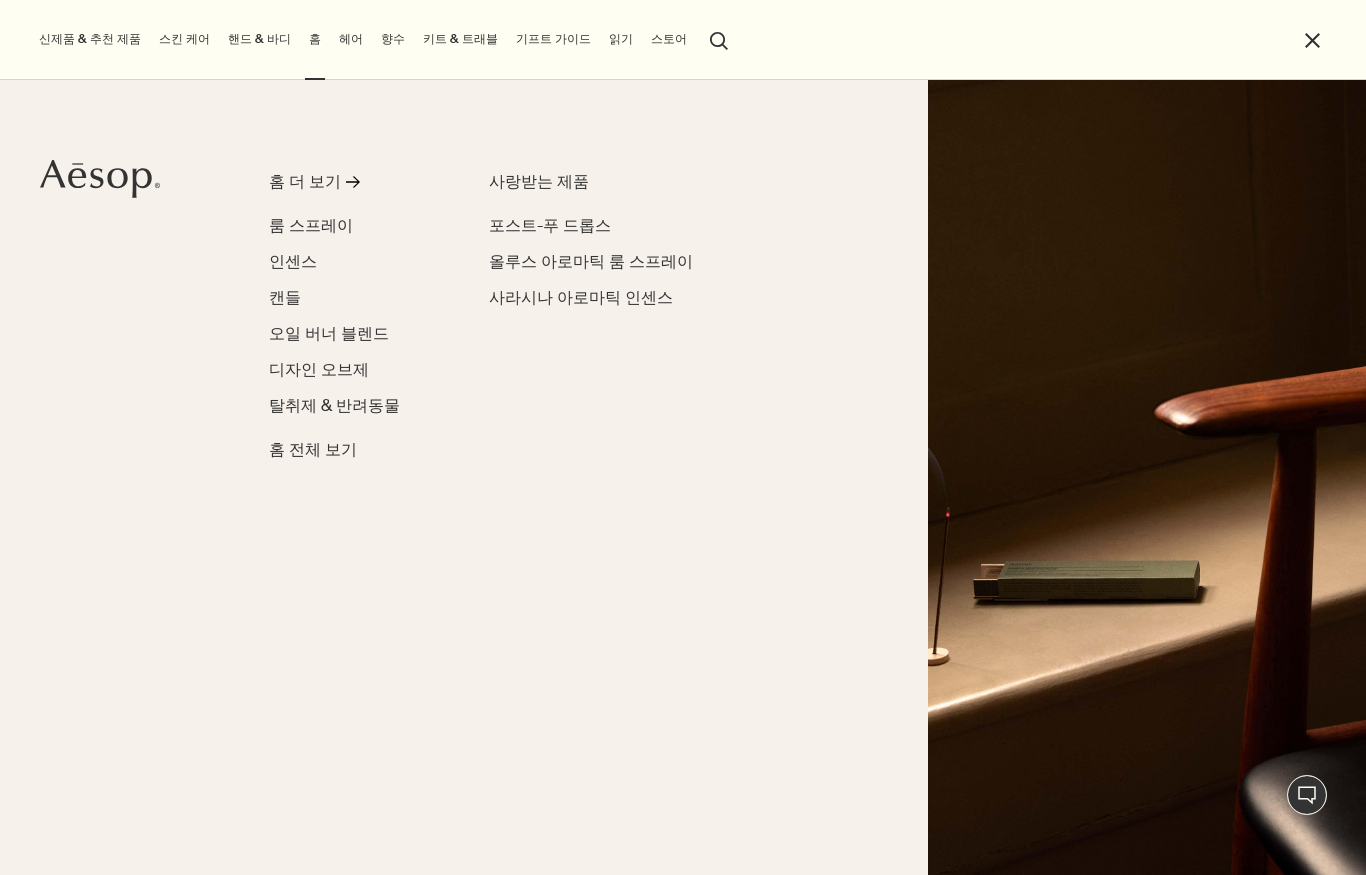 click on "핸드 & 바디" at bounding box center (259, 39) 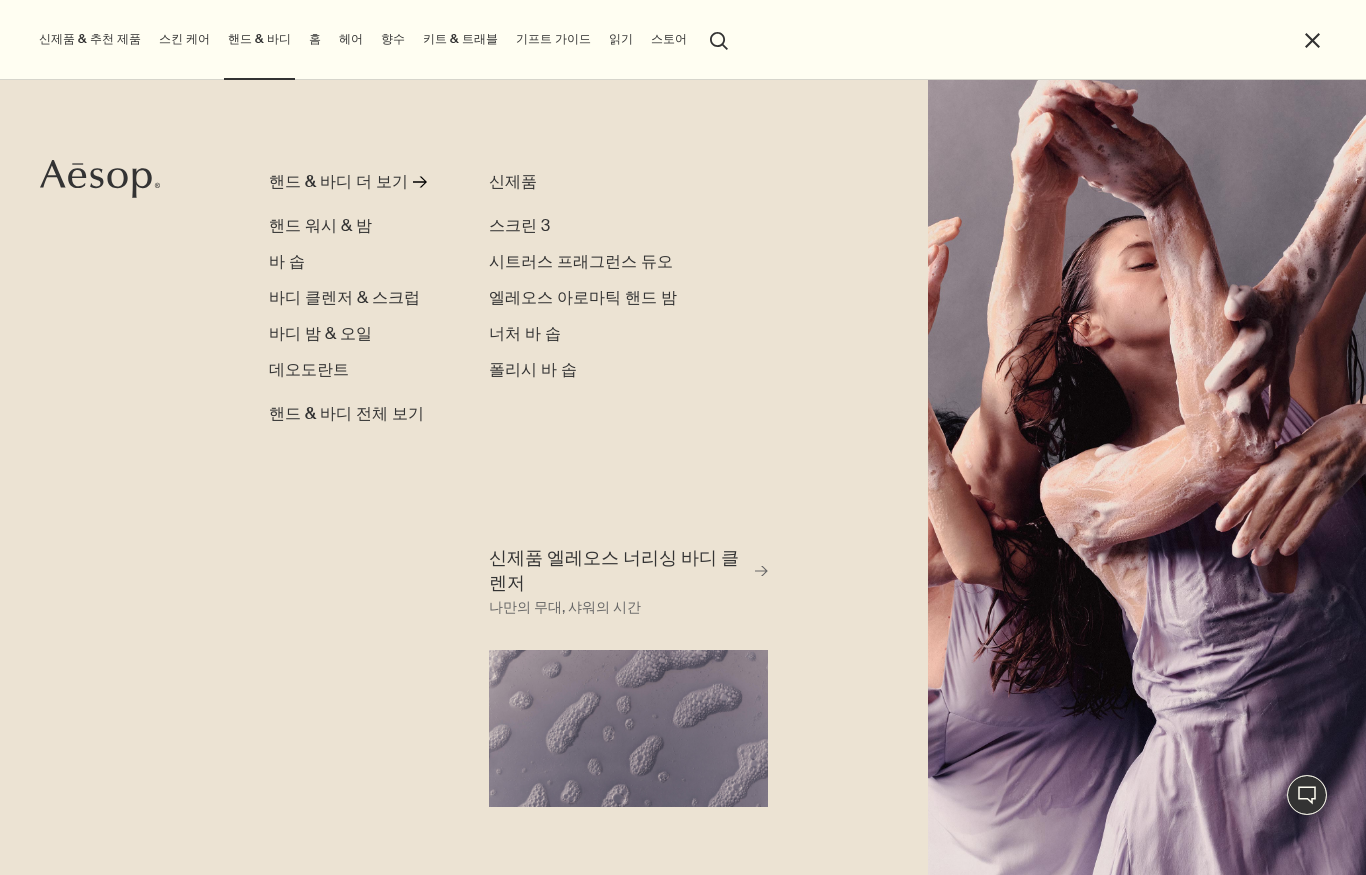 click on "핸드 & 바디 더 보기" at bounding box center [338, 182] 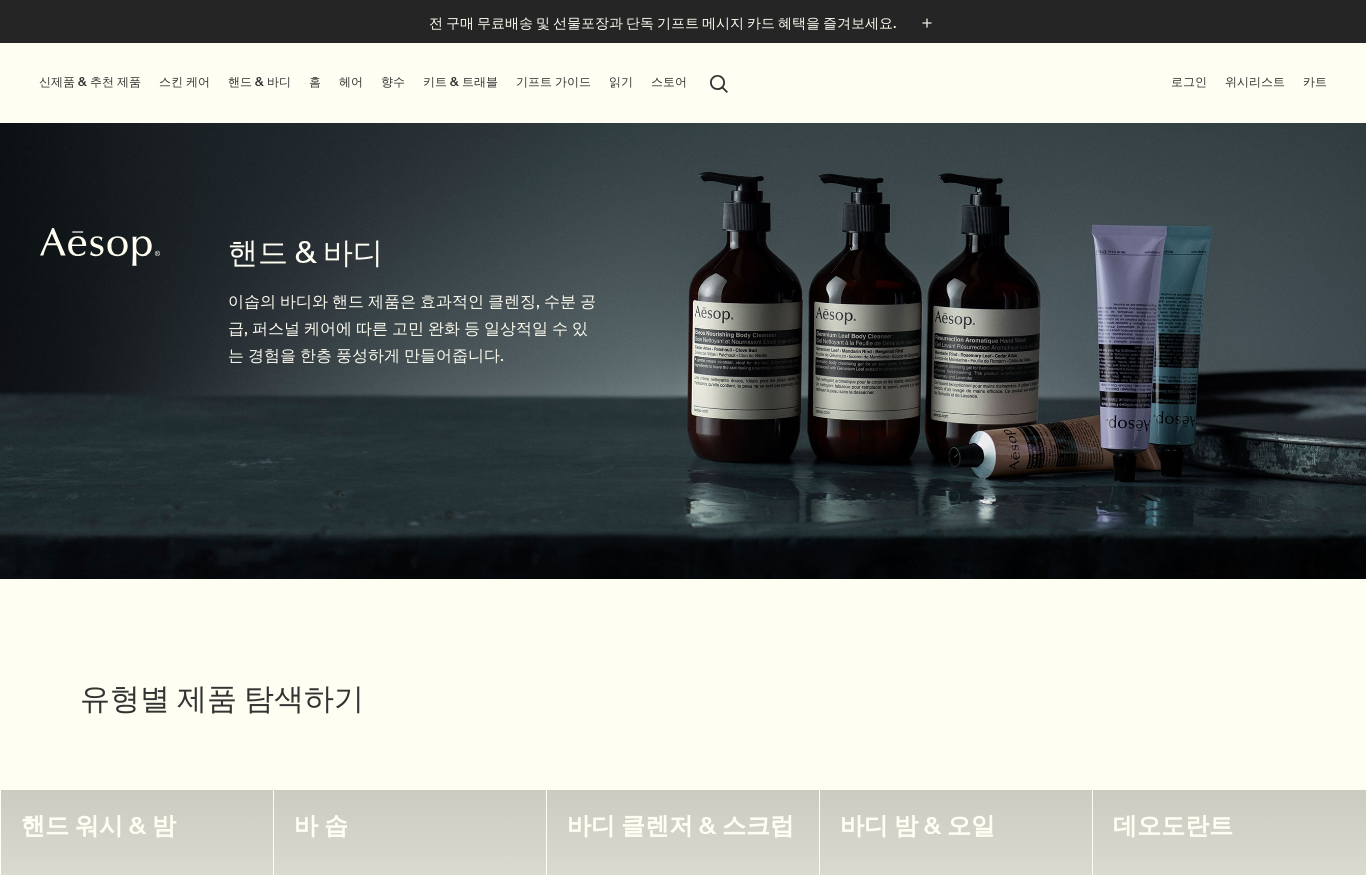 scroll, scrollTop: 0, scrollLeft: 0, axis: both 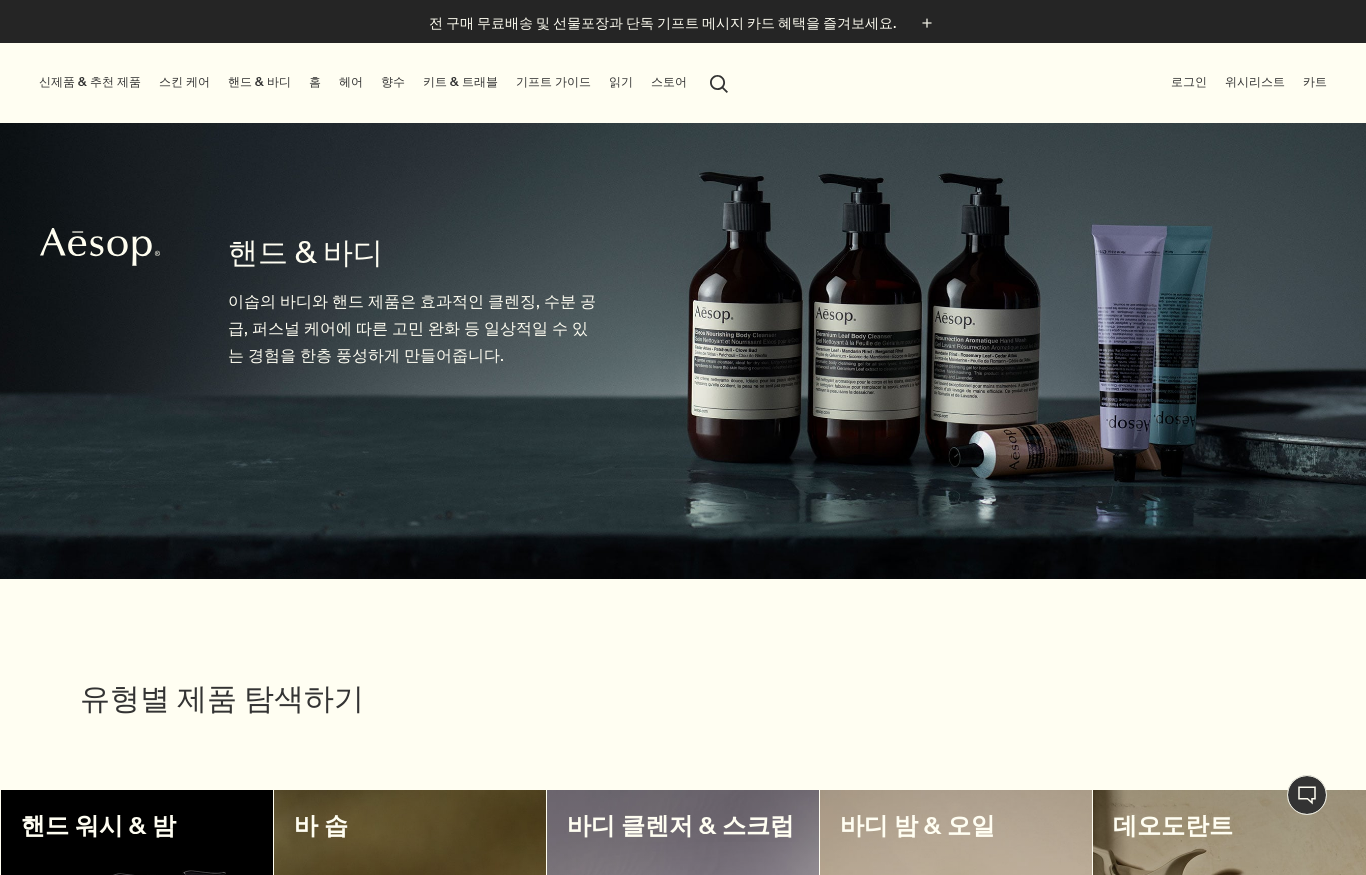 click on "향수" at bounding box center [393, 82] 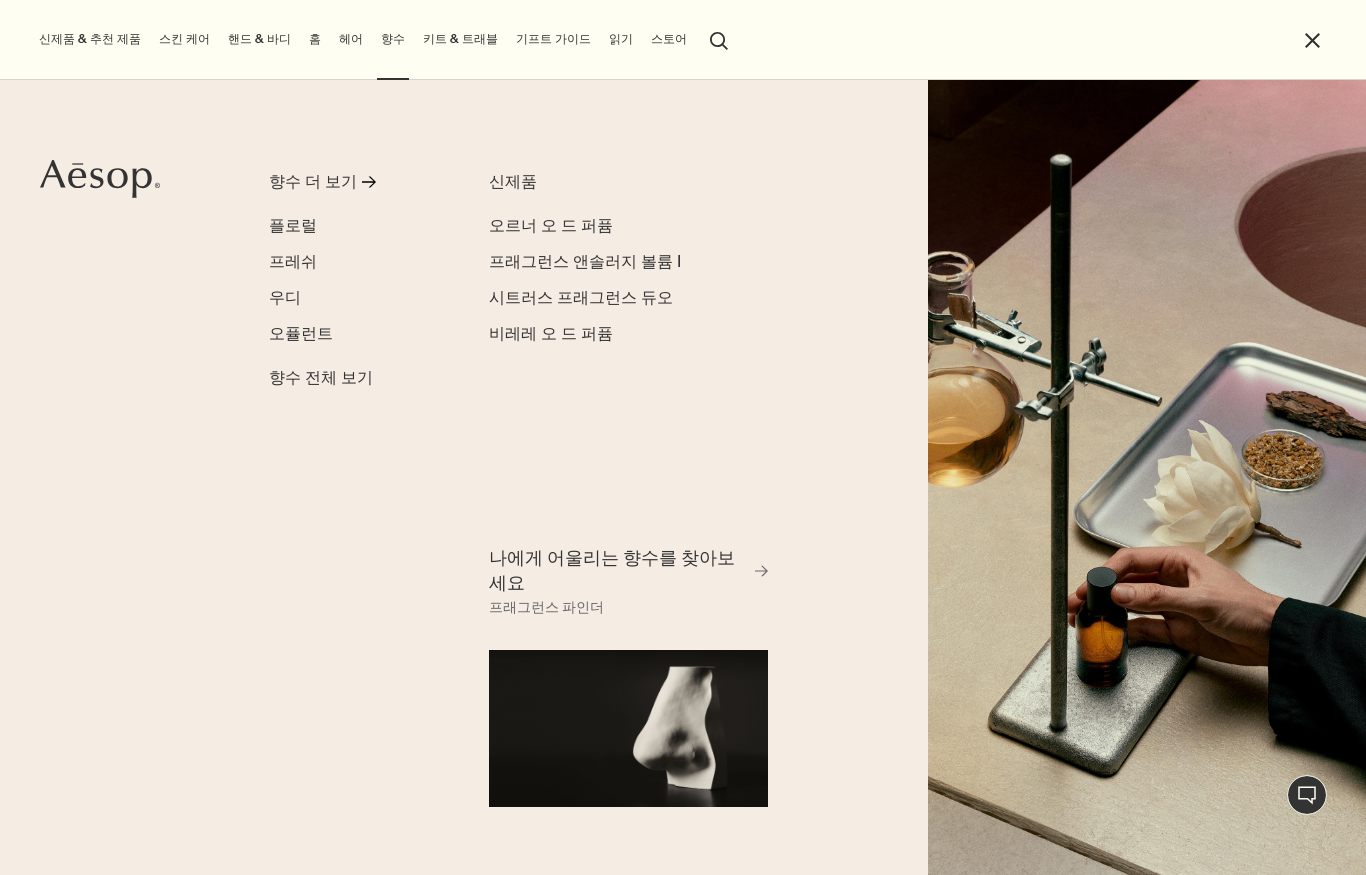 click on "우디" at bounding box center [285, 297] 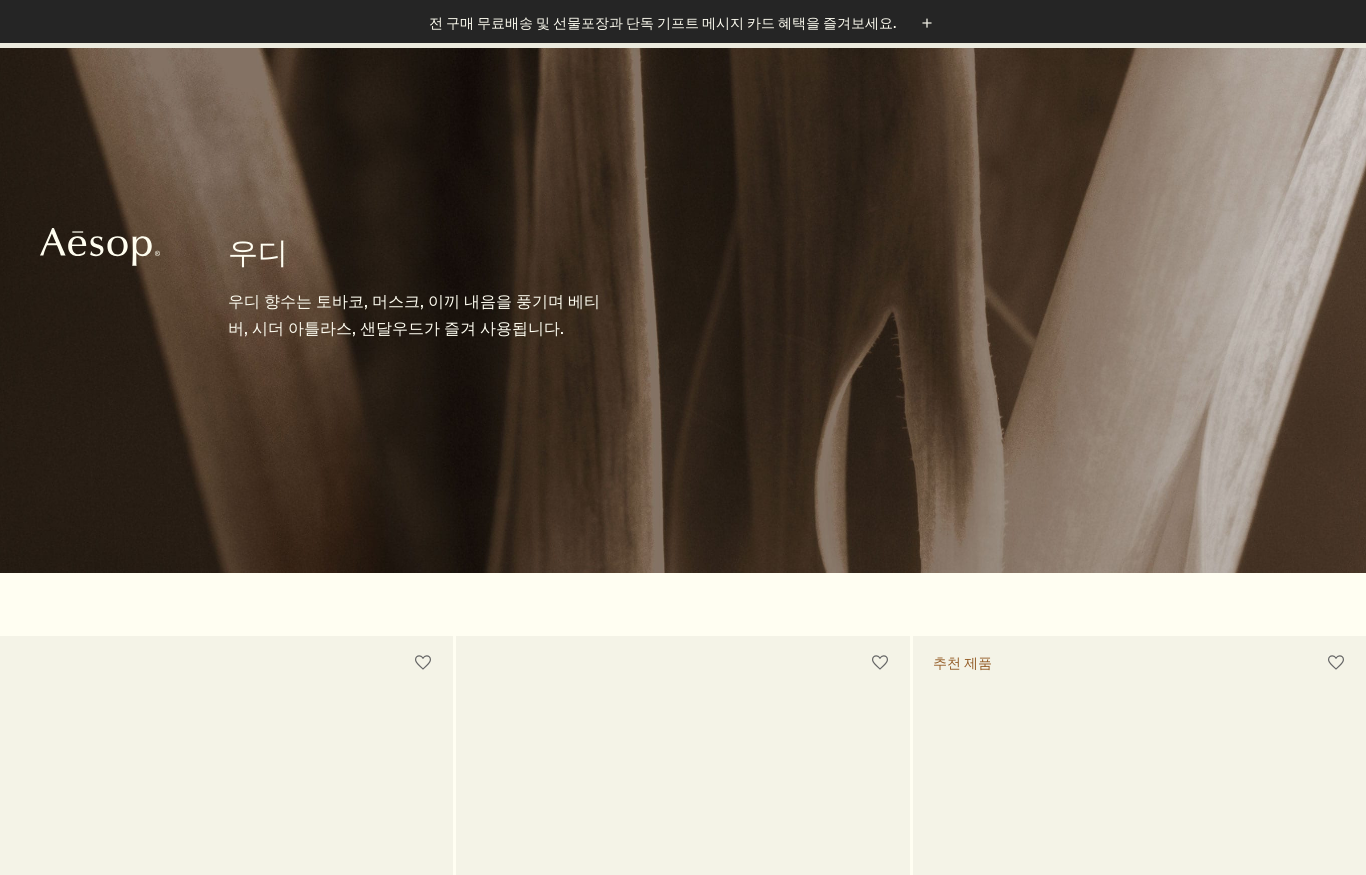 scroll, scrollTop: 739, scrollLeft: 0, axis: vertical 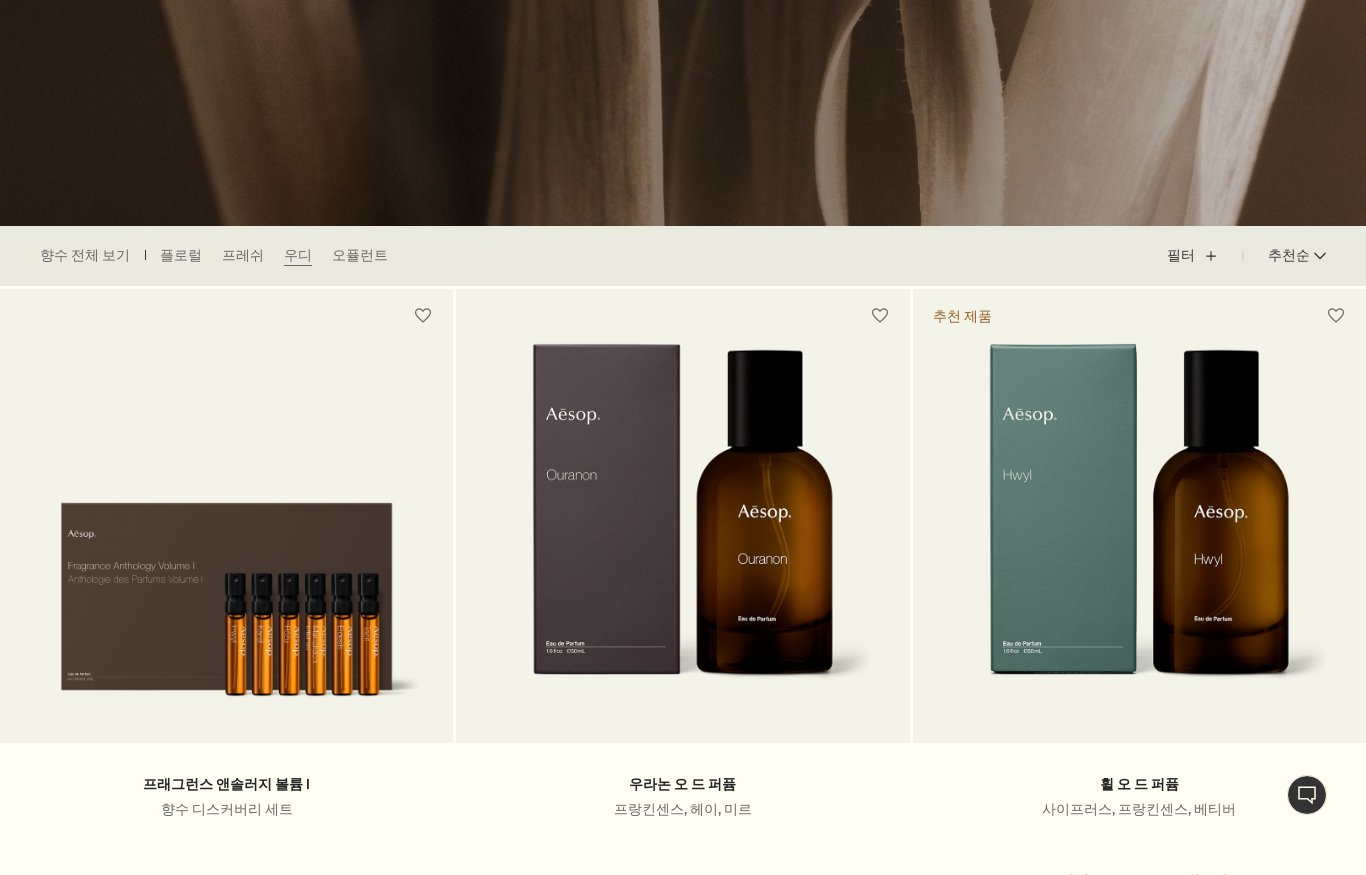 click on "오퓰런트" at bounding box center [360, 256] 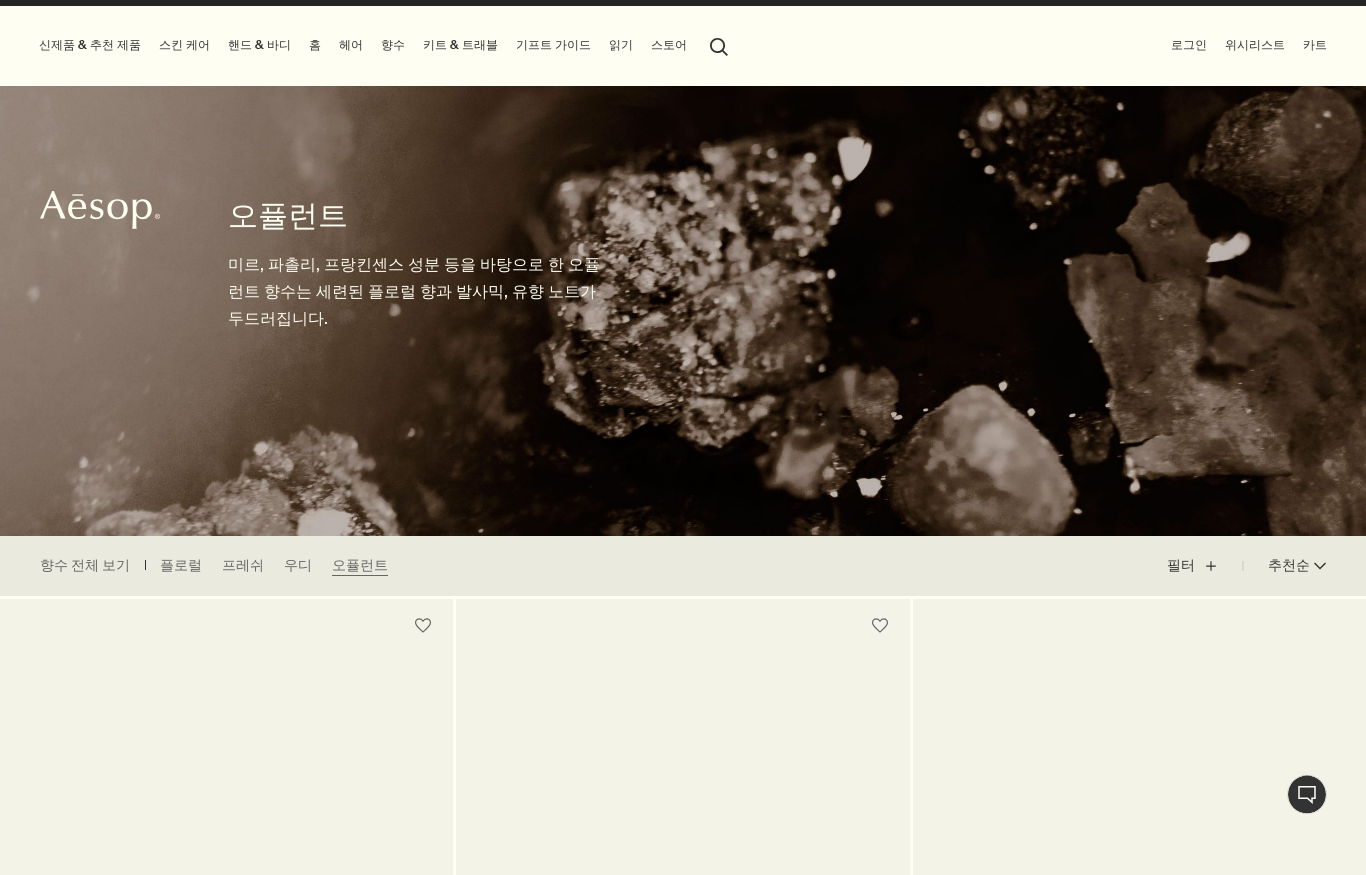 scroll, scrollTop: 0, scrollLeft: 0, axis: both 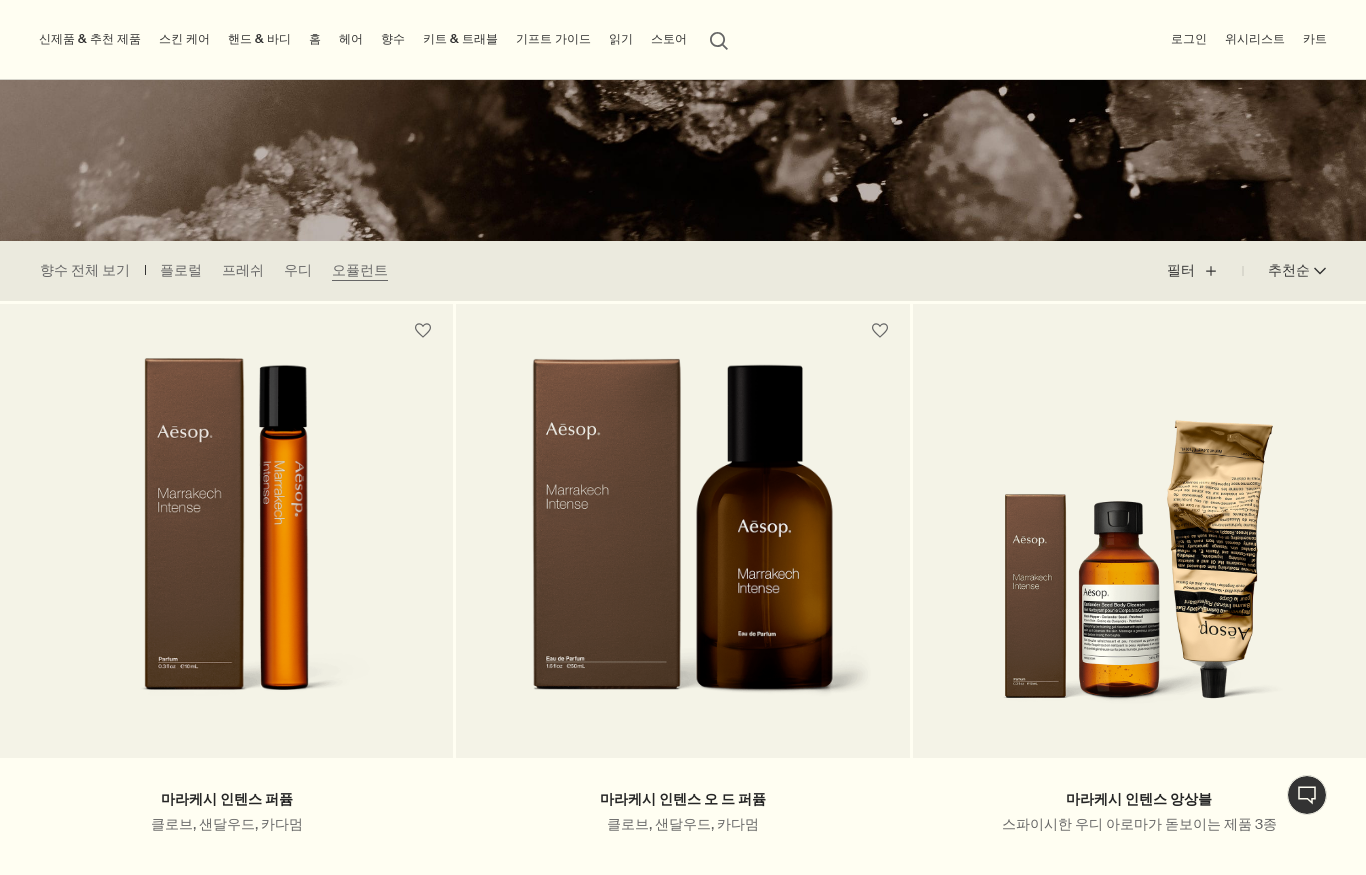 click on "우디" at bounding box center [298, 271] 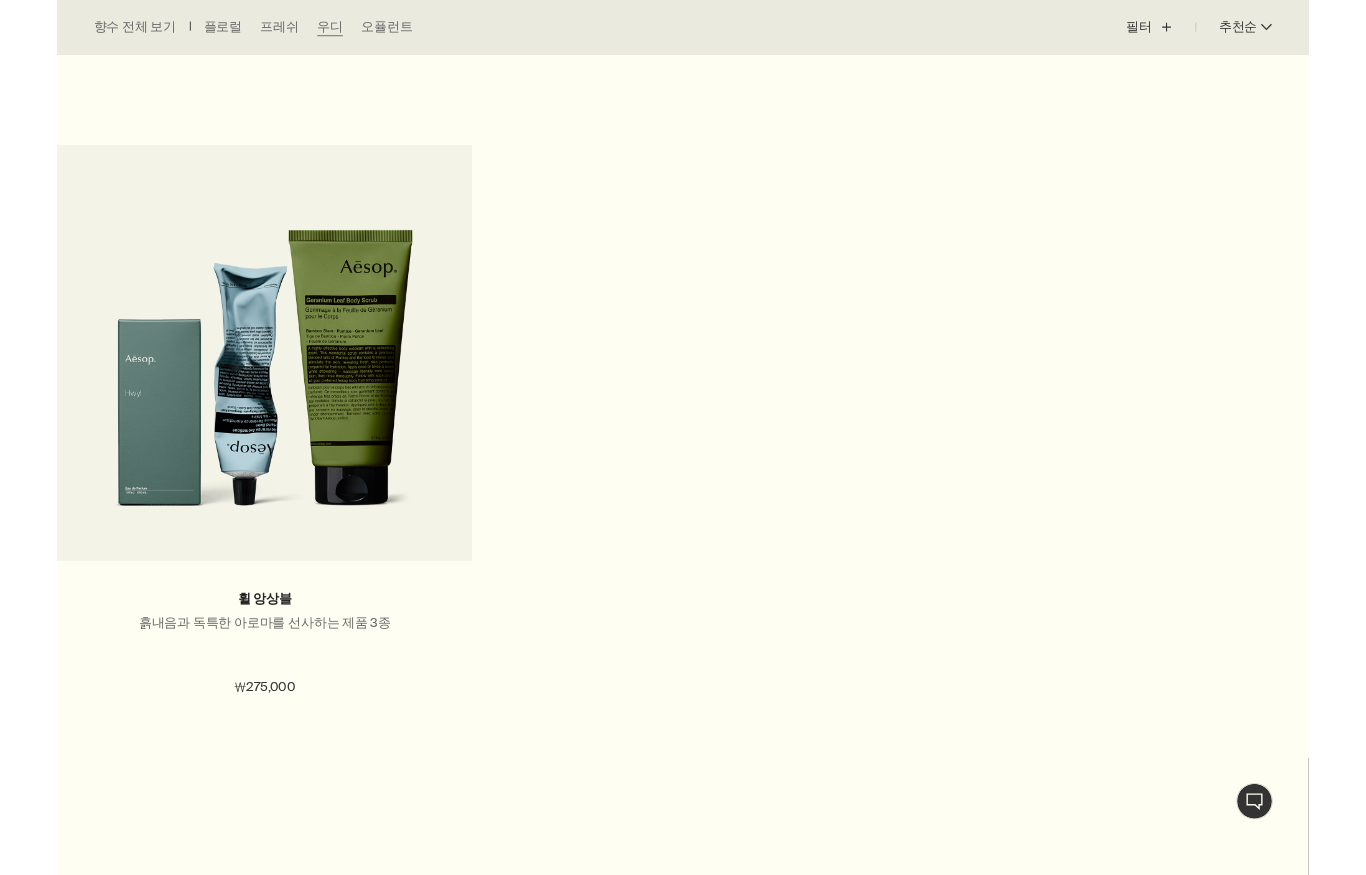 scroll, scrollTop: 2026, scrollLeft: 0, axis: vertical 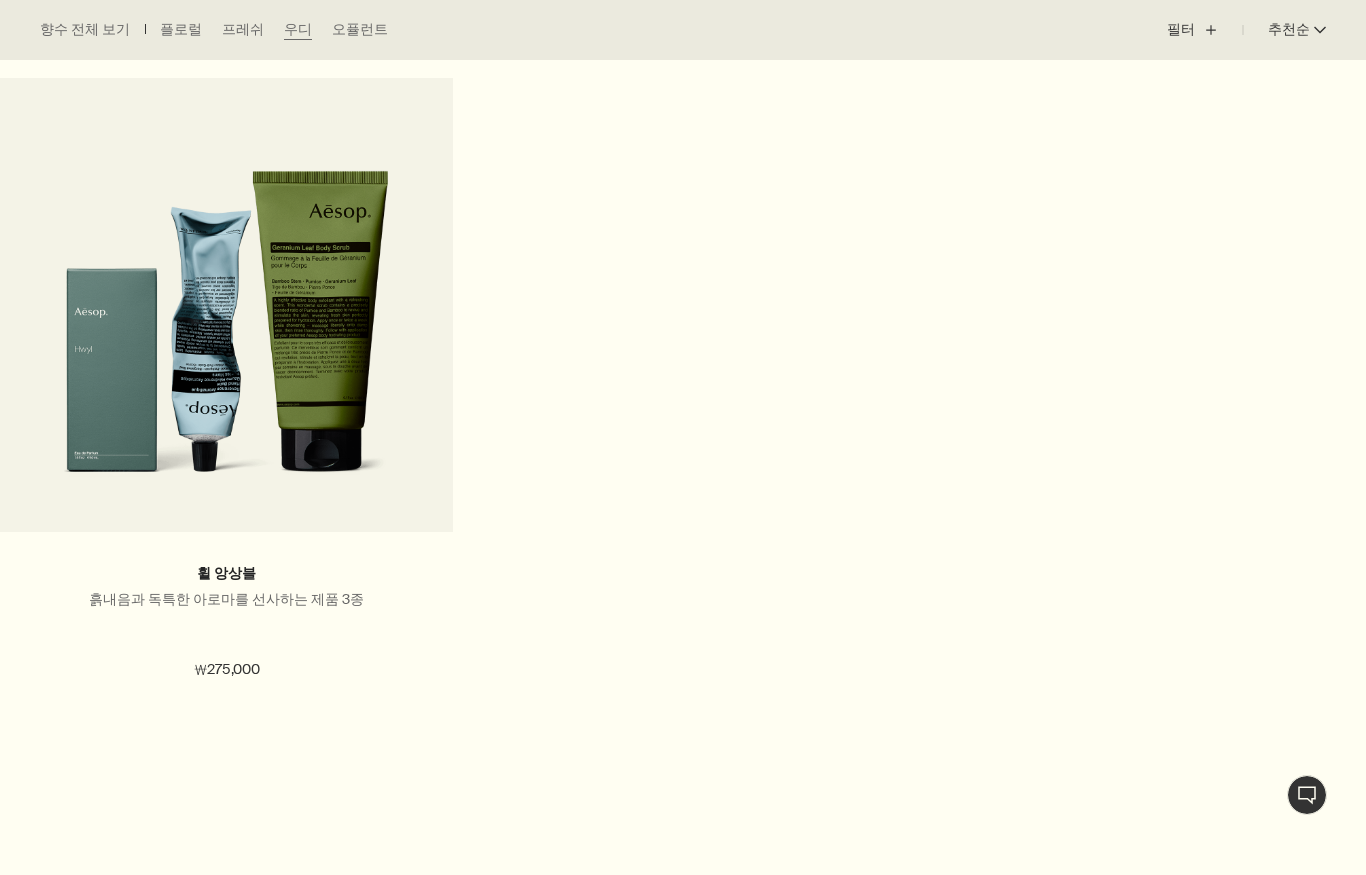 click on "휠 앙상블 흙내음과 독특한 아로마를 선사하는 제품 3종" at bounding box center (226, 603) 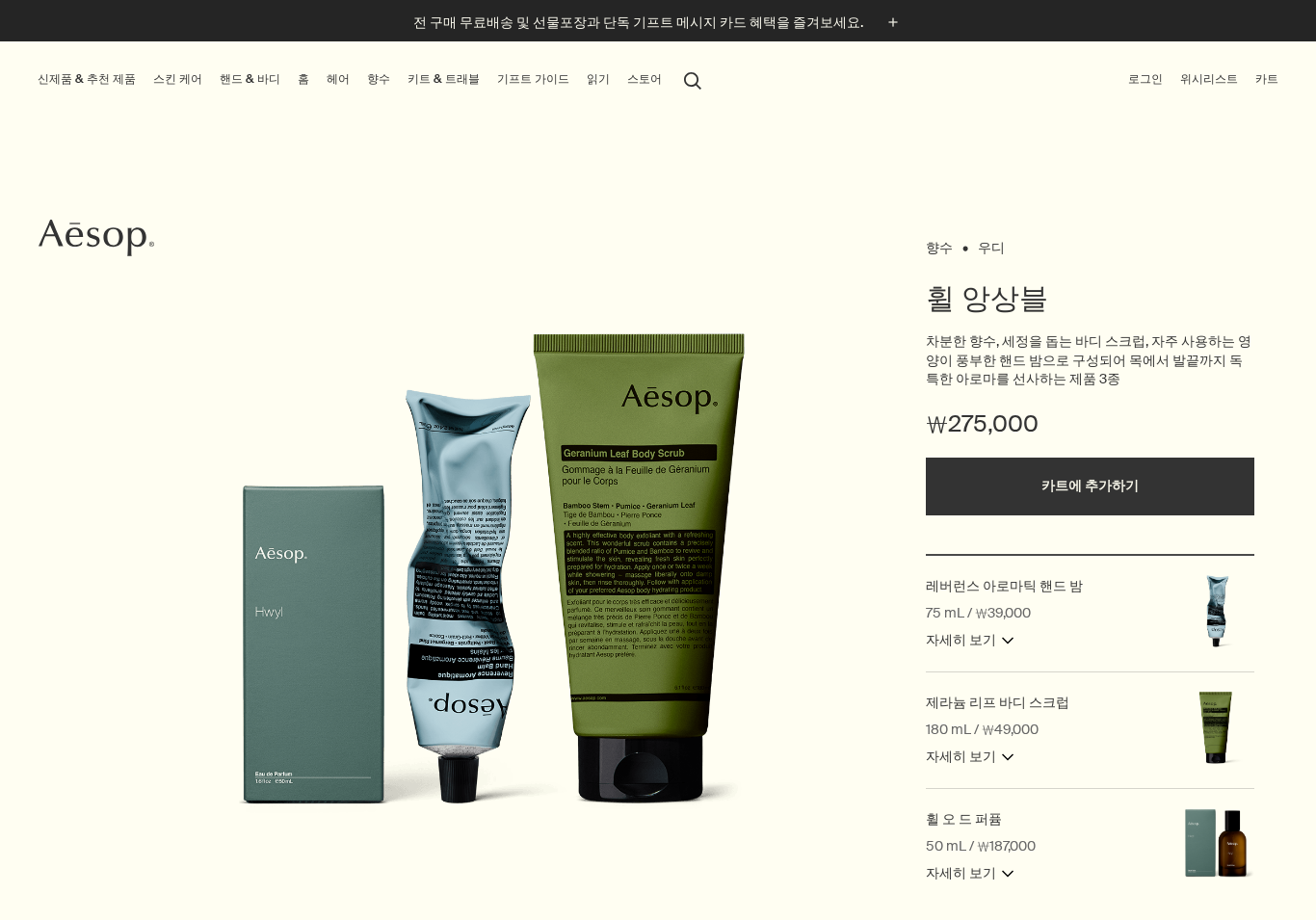 scroll, scrollTop: 274, scrollLeft: 0, axis: vertical 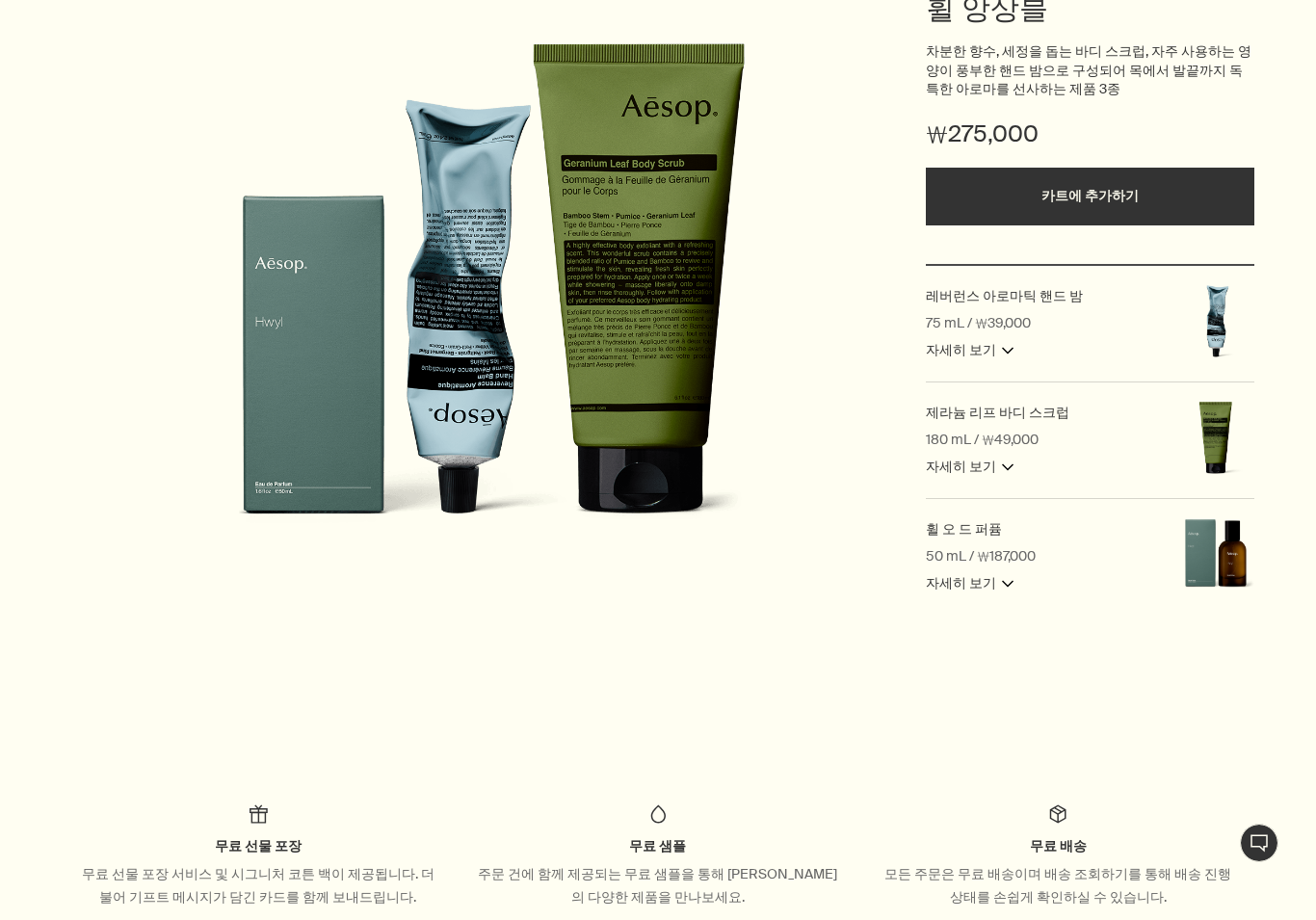 click on "레버런스 아로마틱 핸드 밤 75 mL  / ₩39,000 자세히 보기 downArrow 개요 포타슘 락테이트를 포함한 에몰리언트 성분이 피부의 부드러움과 촉촉함을 유지시켜 주는 핸드 밤 성분 베르가모트오일, 베티버뿌리오일, 비터오렌지잎/잔가지오일 더 알아보기 rightArrow" at bounding box center [1091, 324] 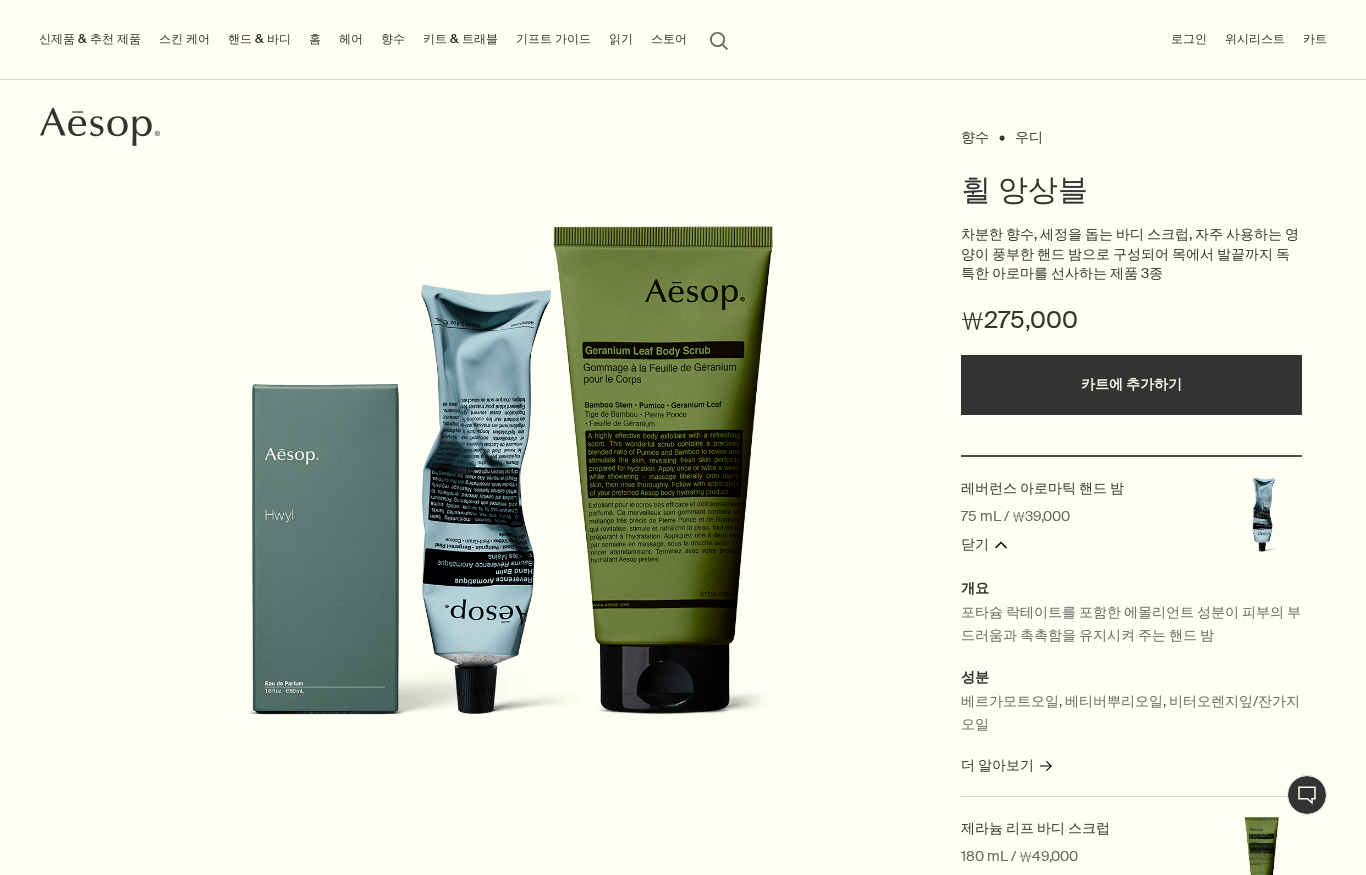 scroll, scrollTop: 0, scrollLeft: 0, axis: both 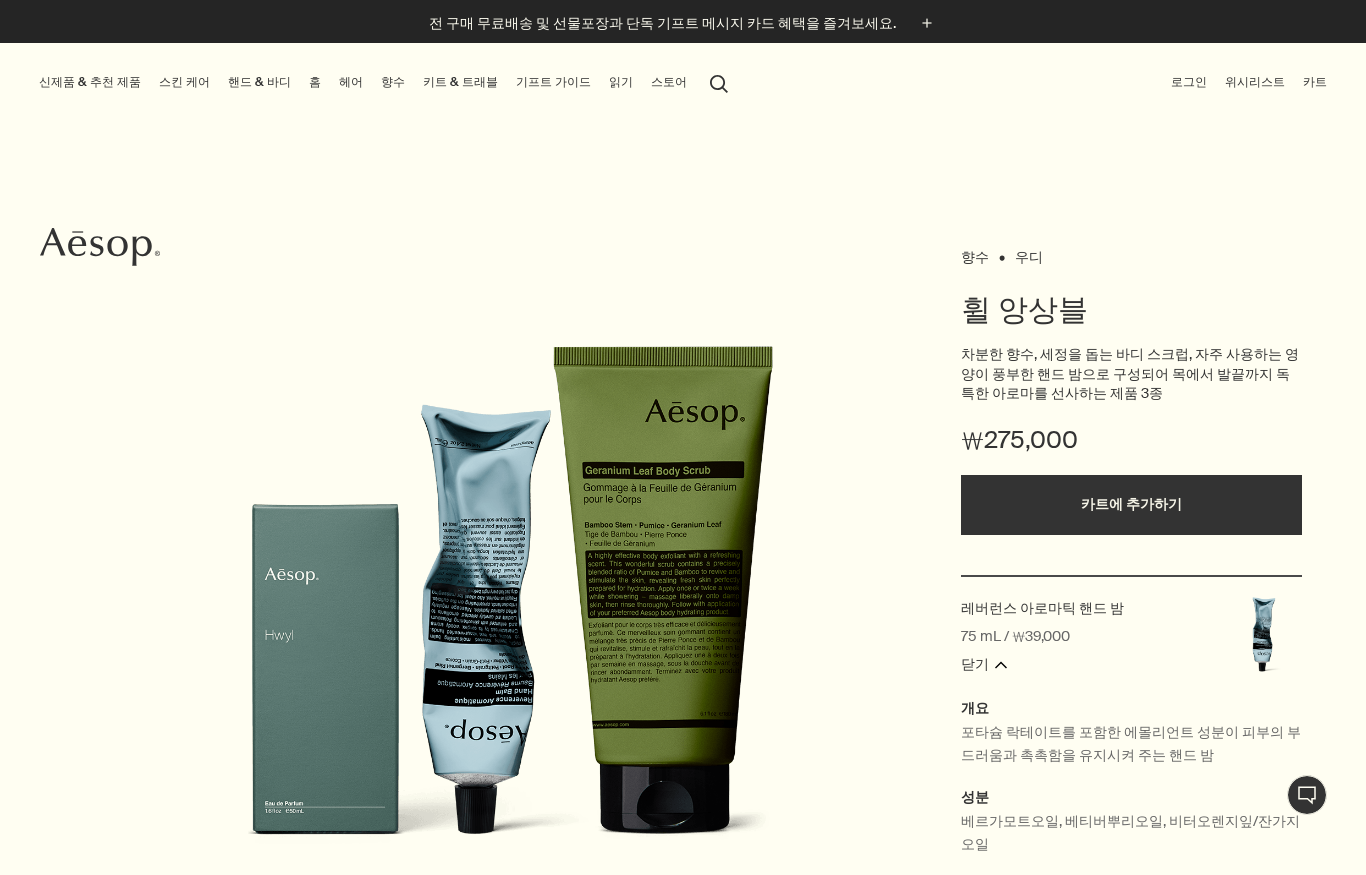 click on "스킨 케어" at bounding box center (184, 82) 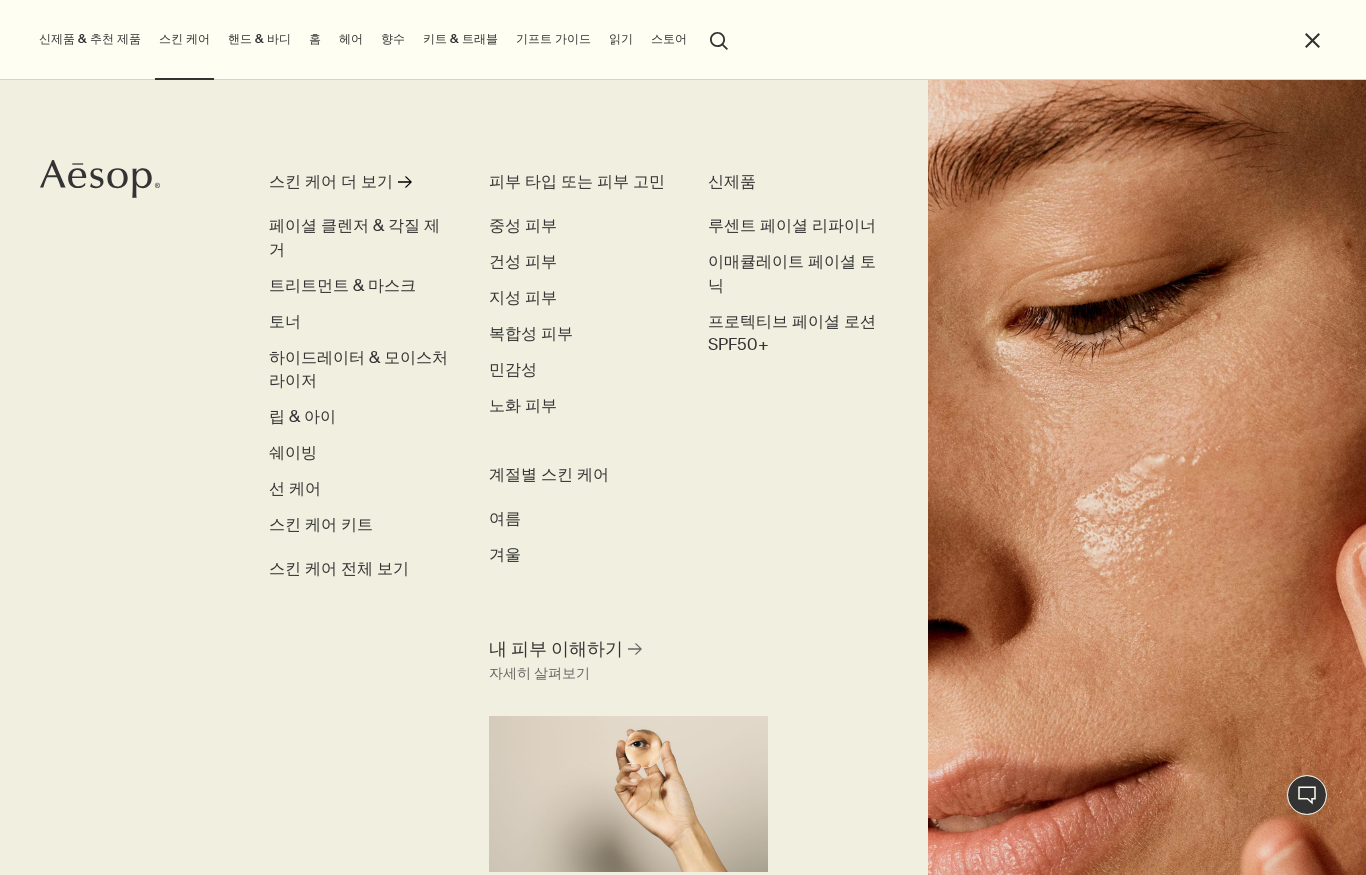 click on "핸드 & 바디" at bounding box center [259, 39] 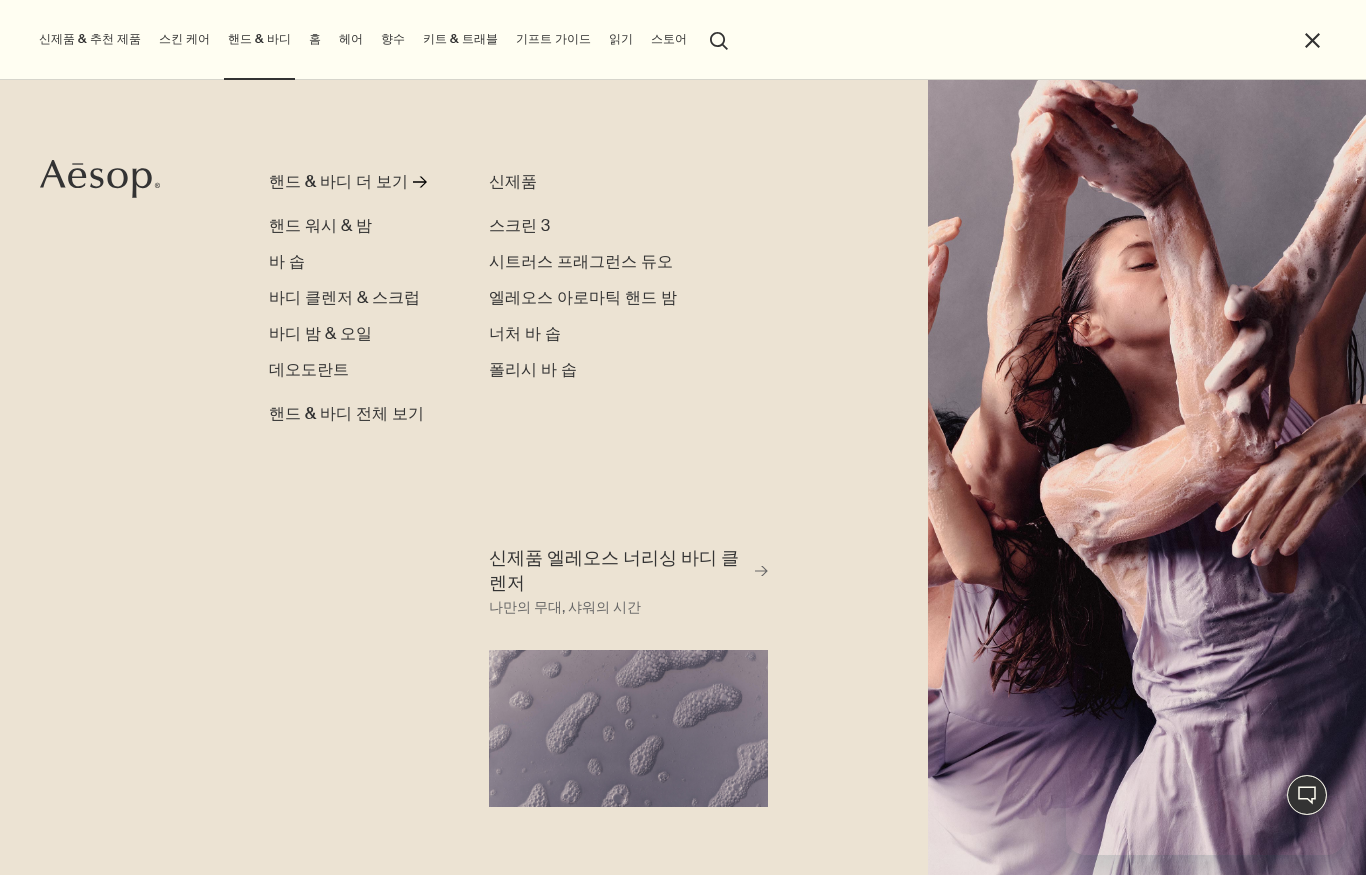 scroll, scrollTop: 0, scrollLeft: 0, axis: both 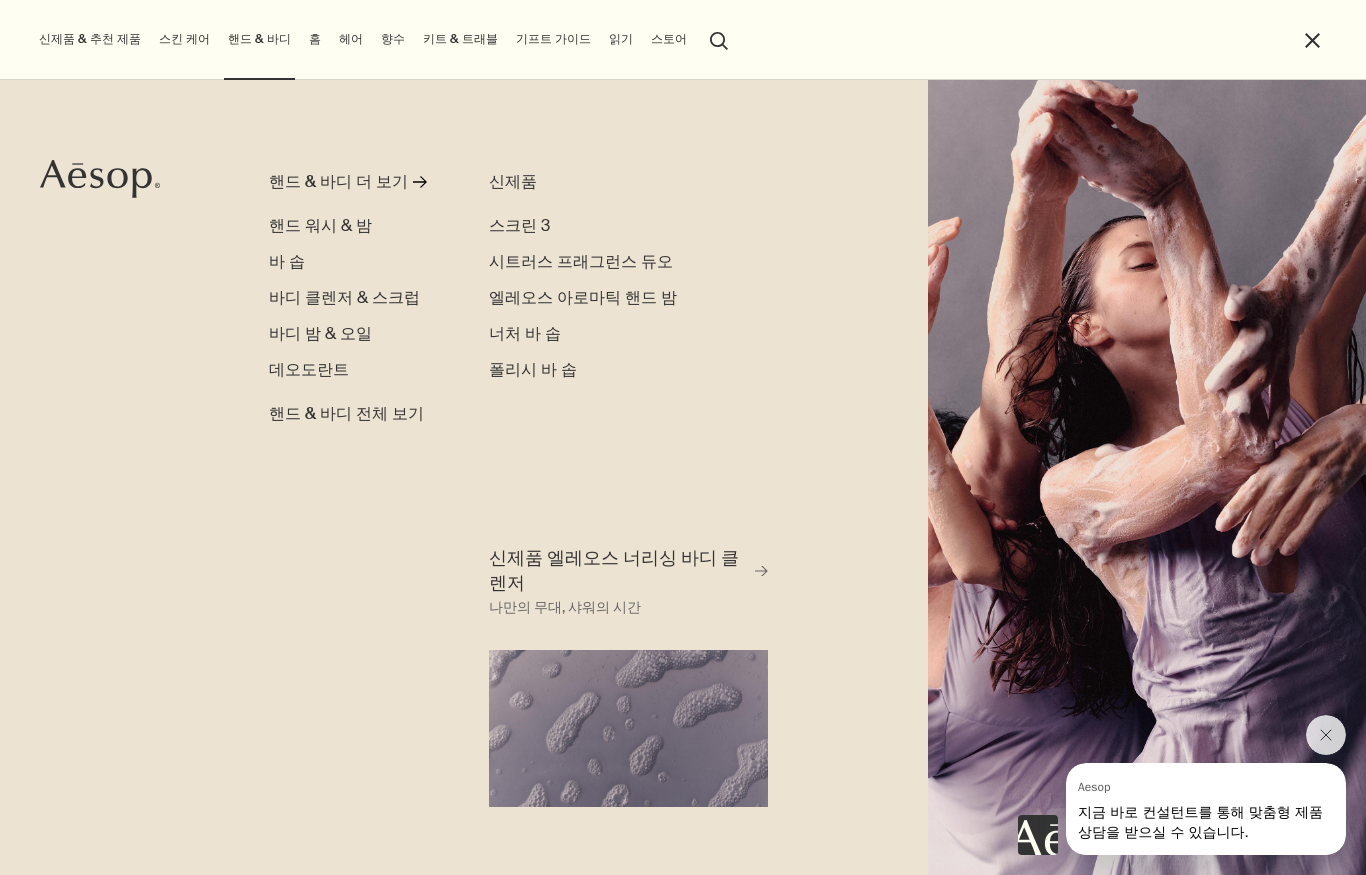 click on "바디 밤 & 오일" at bounding box center [320, 333] 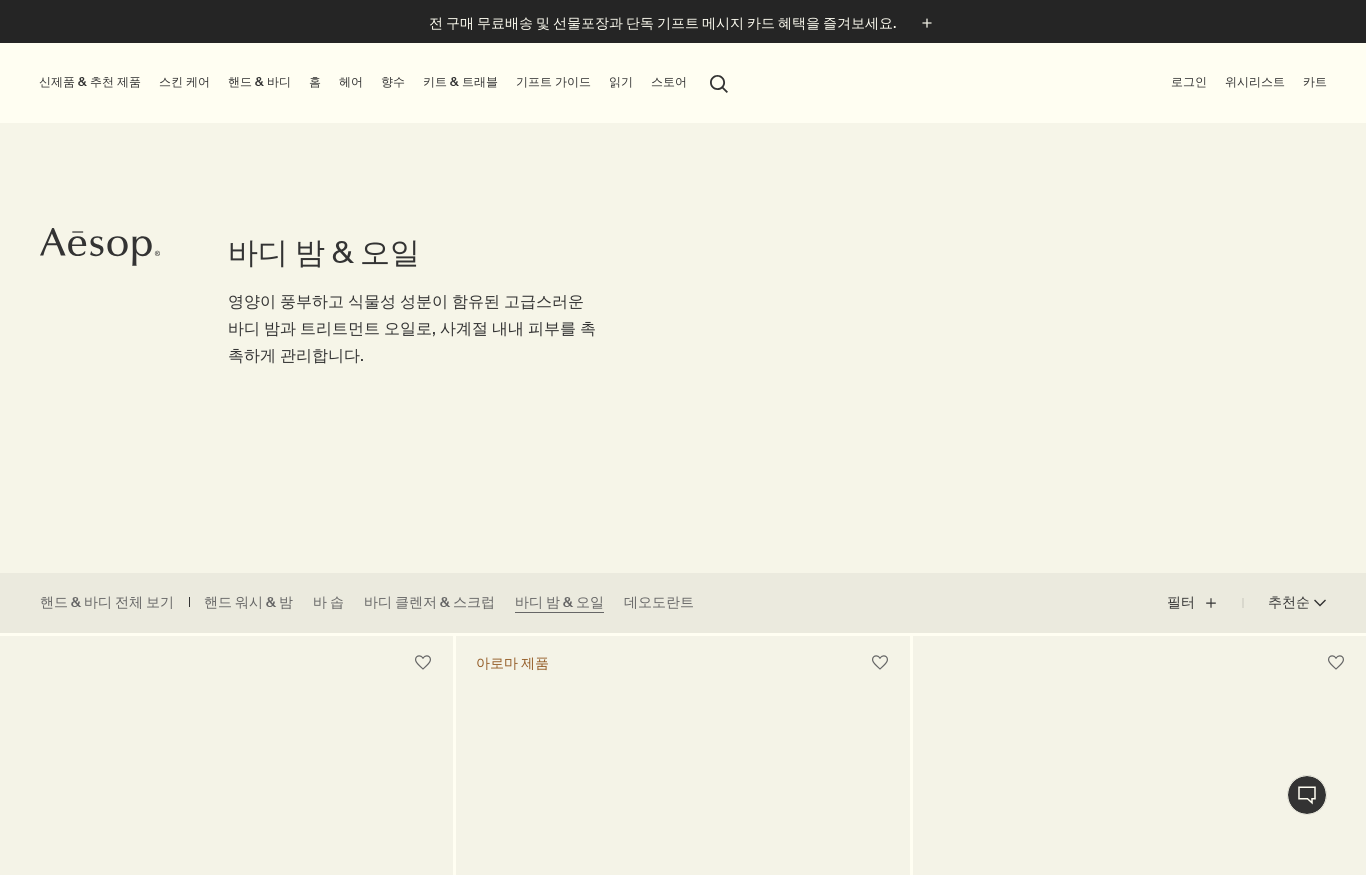 scroll, scrollTop: 0, scrollLeft: 0, axis: both 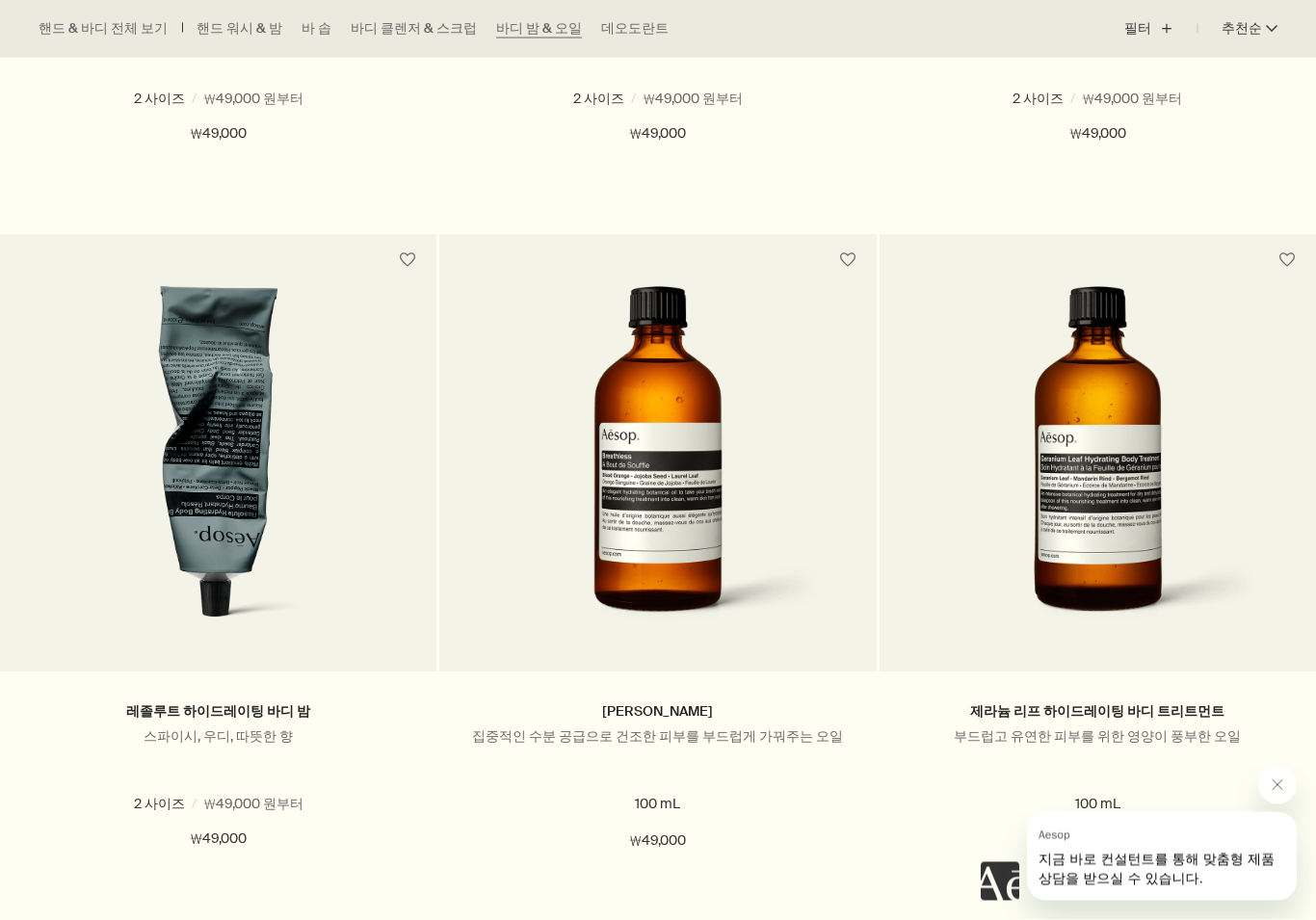 click on "500 mL" at bounding box center [264, 804] 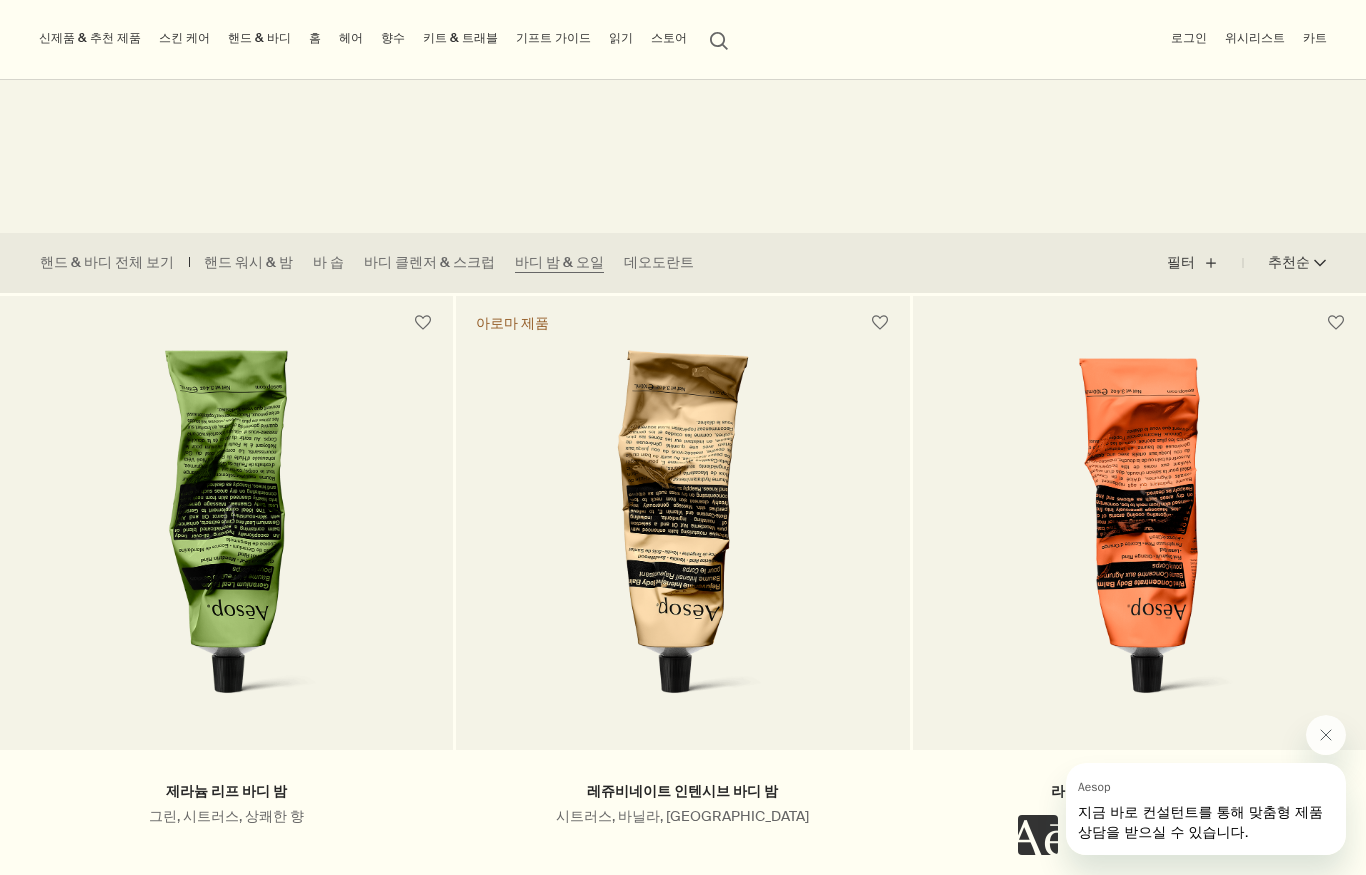 scroll, scrollTop: 243, scrollLeft: 0, axis: vertical 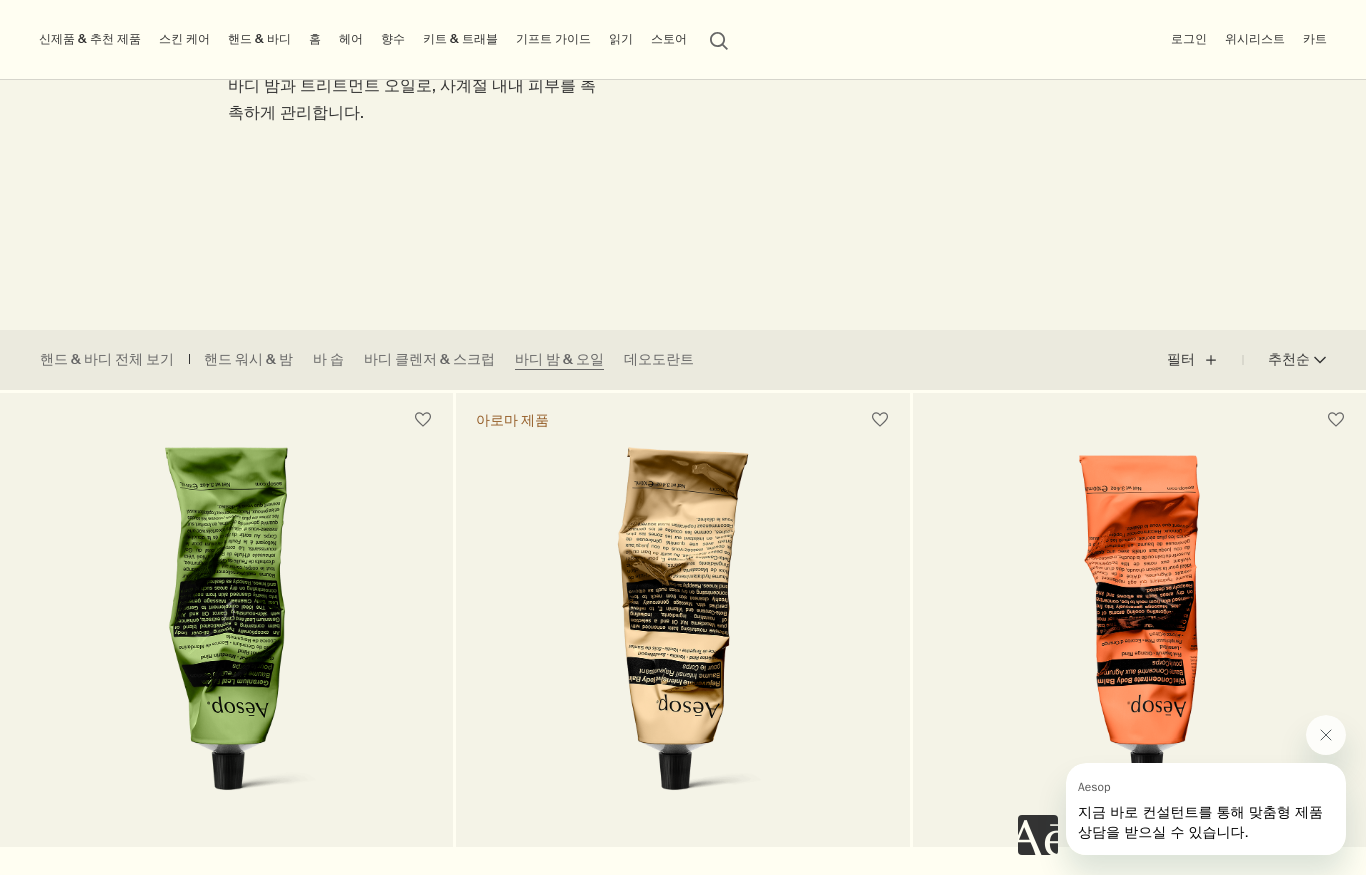 click on "핸드 워시 & 밤" at bounding box center [248, 360] 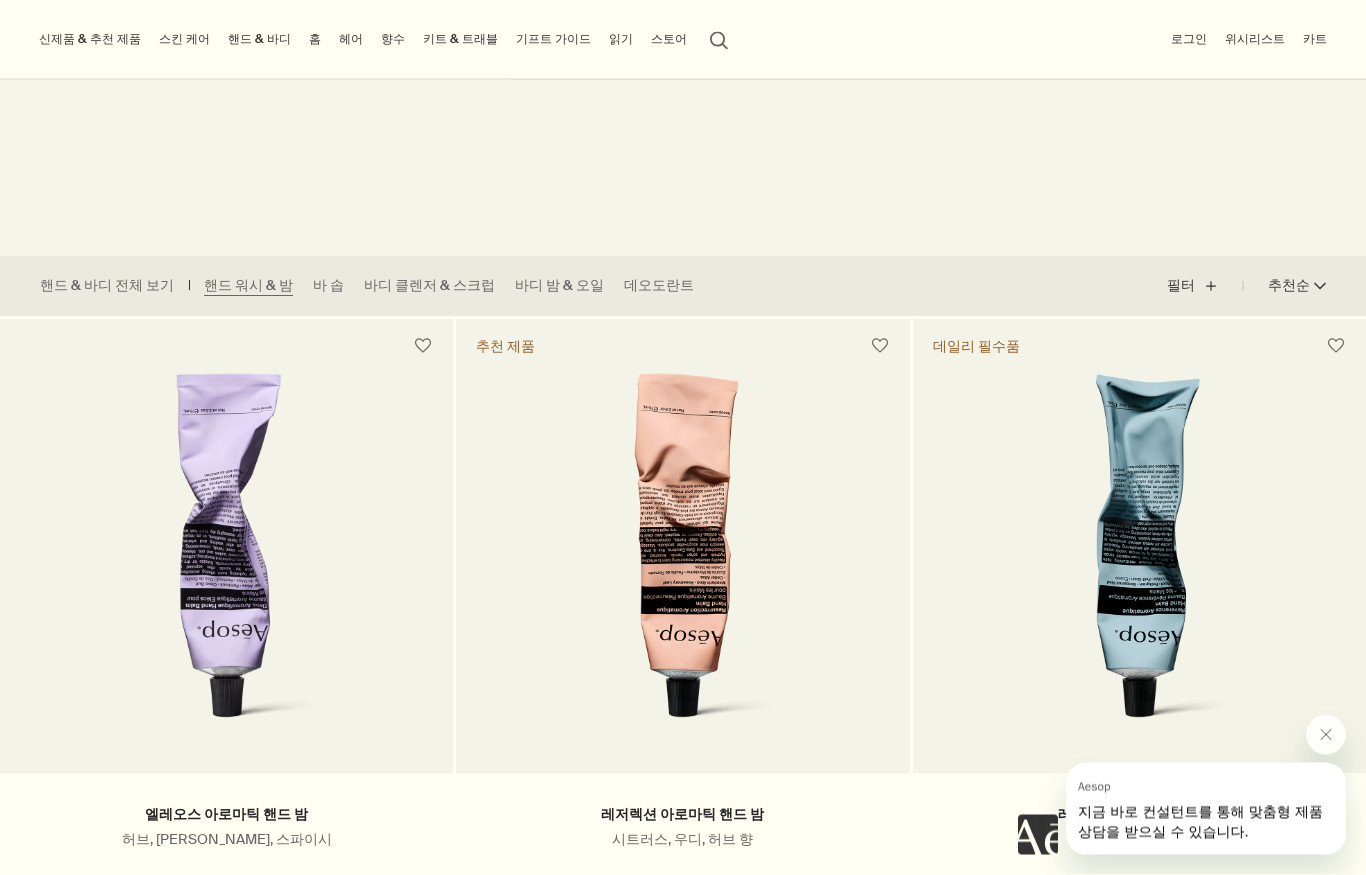 scroll, scrollTop: 0, scrollLeft: 0, axis: both 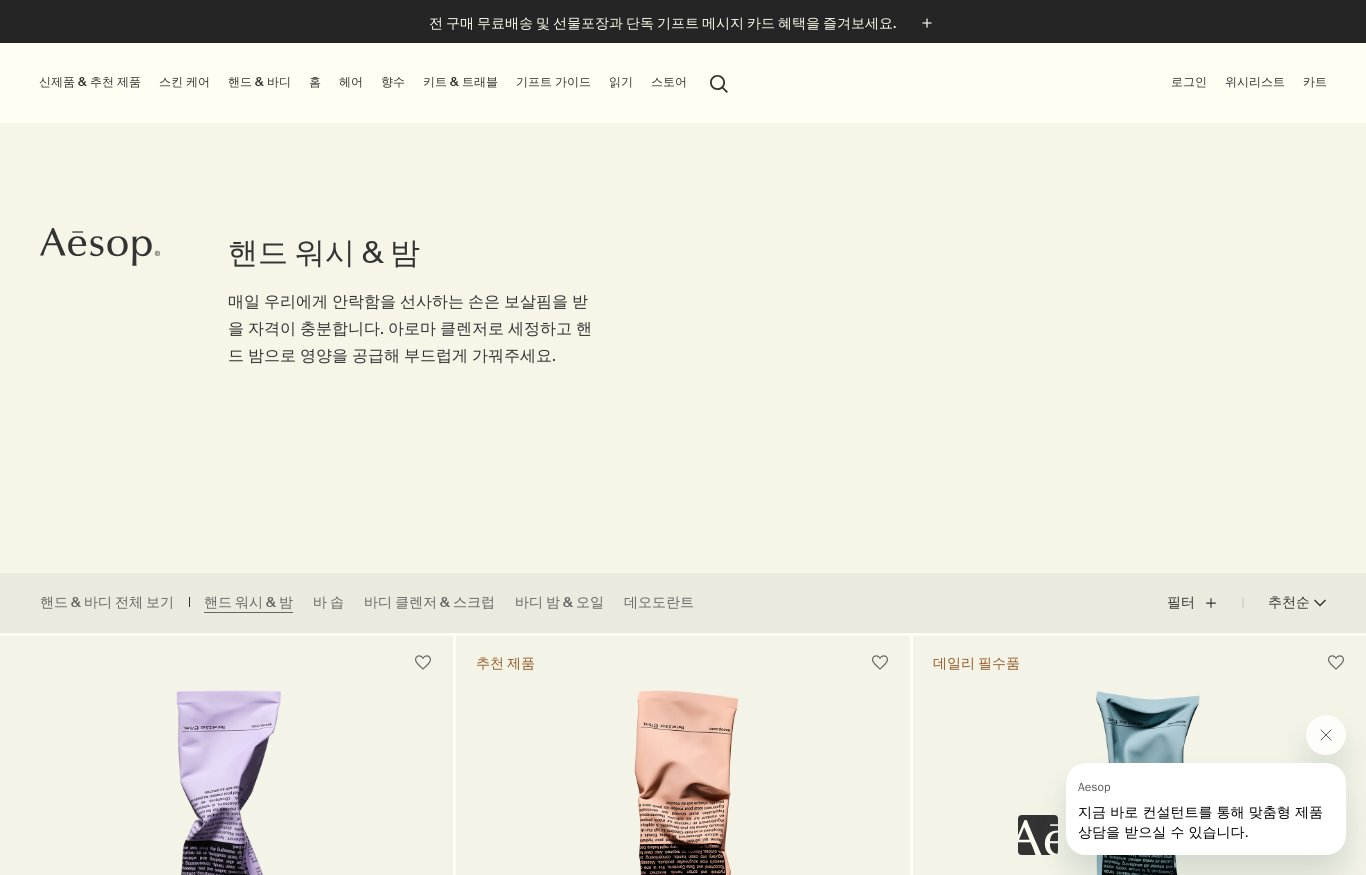 click on "바디 클렌저 & 스크럽" at bounding box center (429, 603) 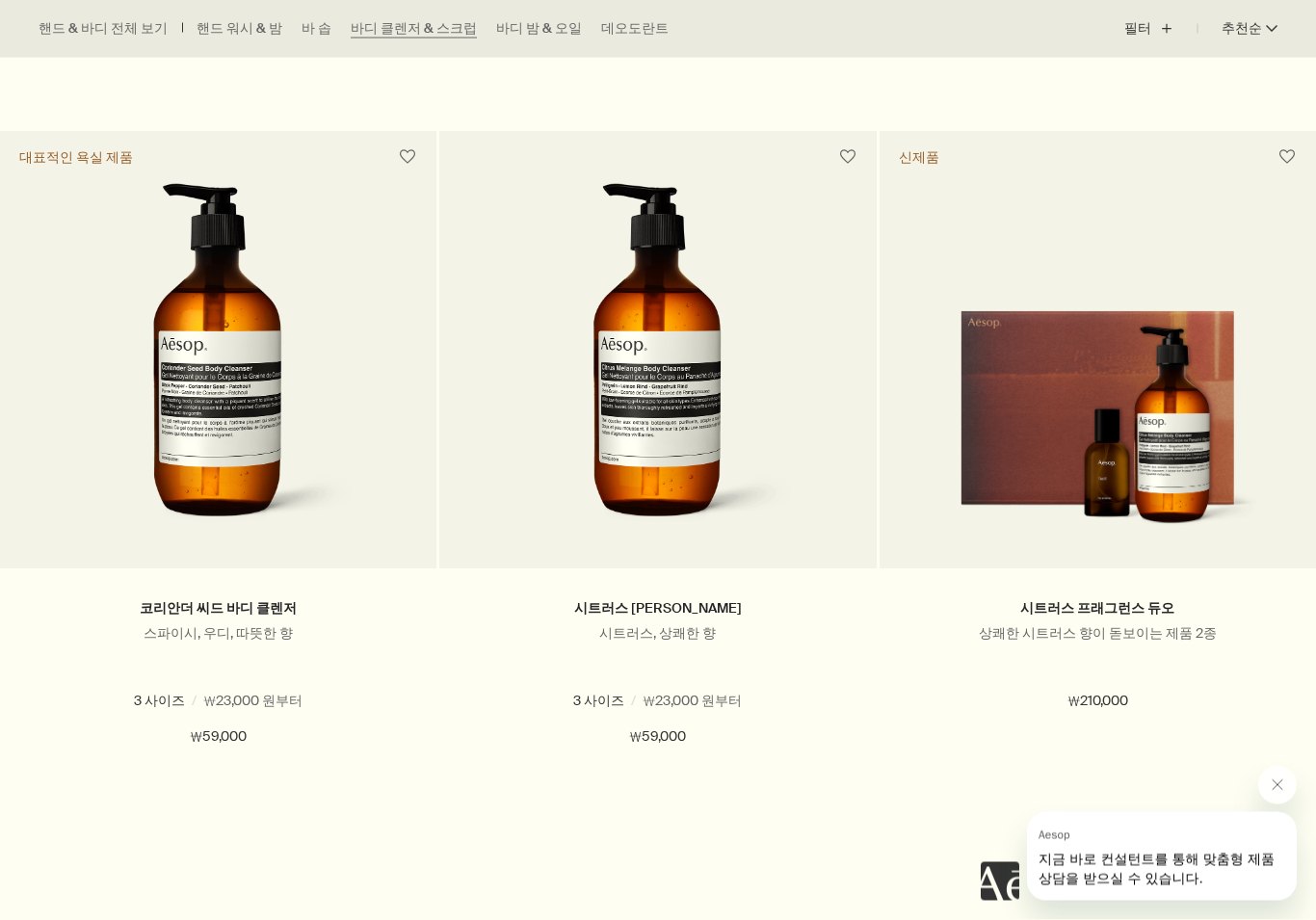 scroll, scrollTop: 1188, scrollLeft: 0, axis: vertical 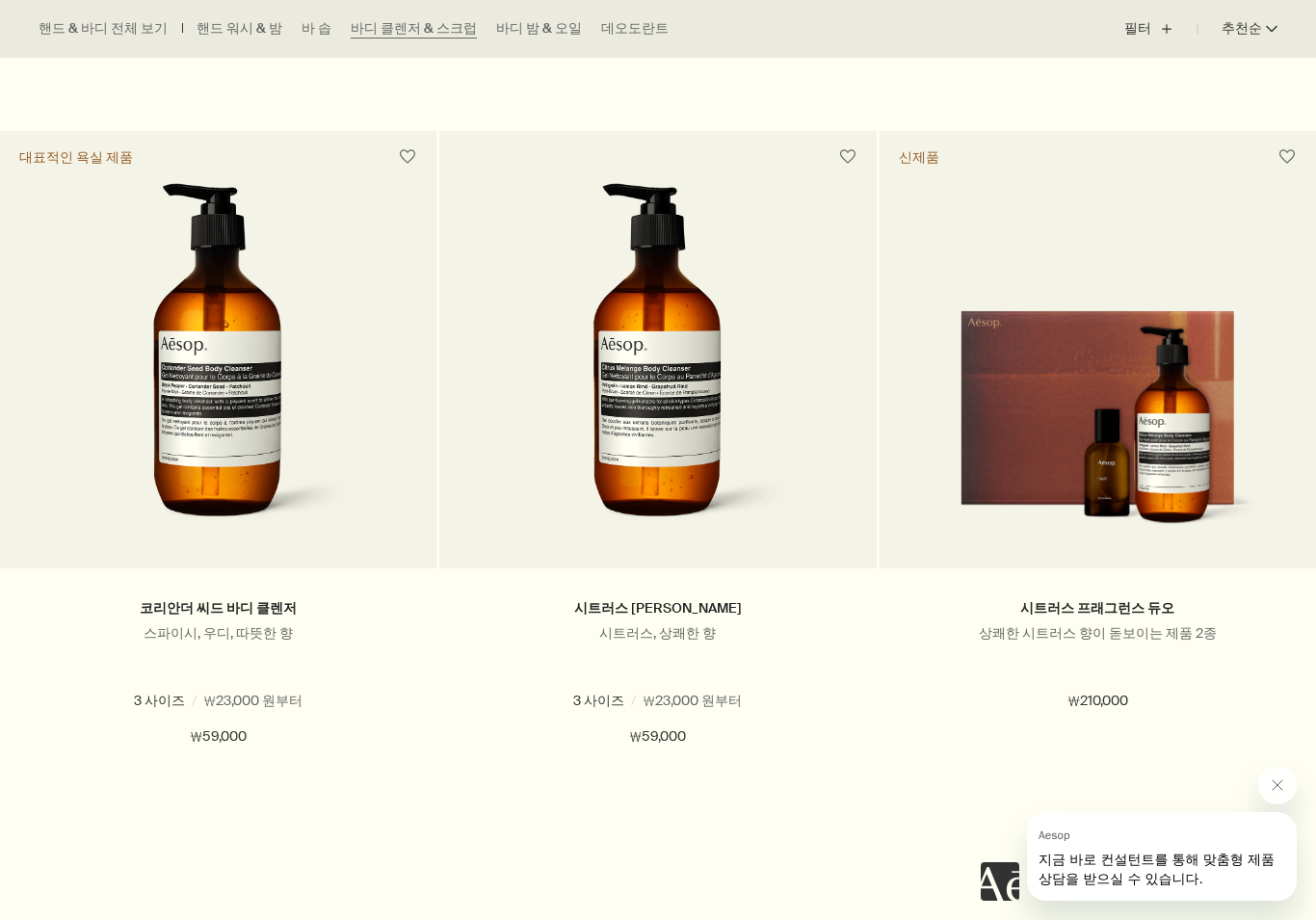 click on "코리안더 씨드 바디 클렌저 스파이시, 우디, 따뜻한 향 3 사이즈  /  ₩23,000 원부터 500 mL 500 mL (펌프 미포함) 100 mL 500 mL 500 mL (펌프 미포함) 100 mL ₩59,000 chevron ₩59,000" at bounding box center (218, 672) 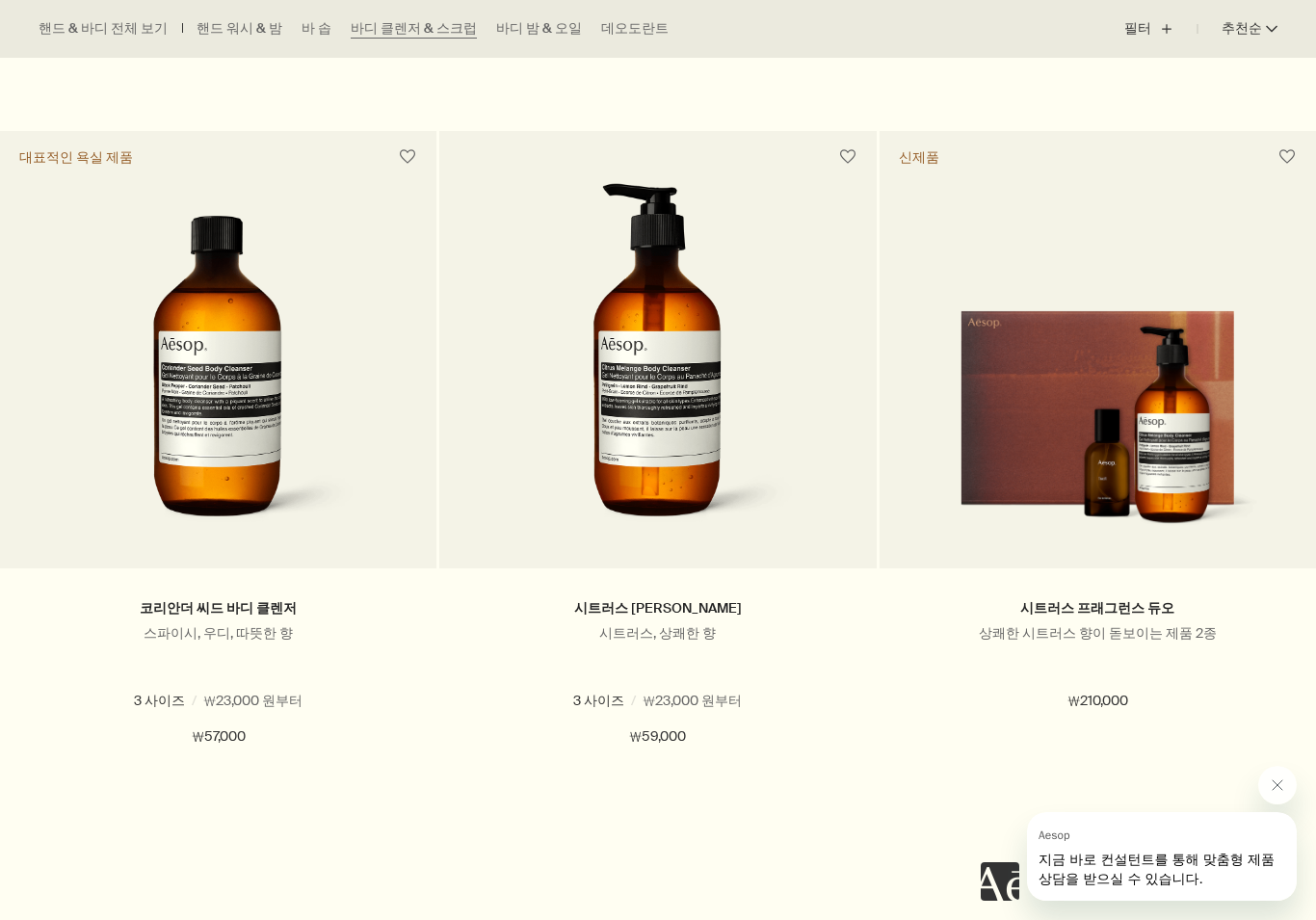 click on "500 mL" at bounding box center [86, 700] 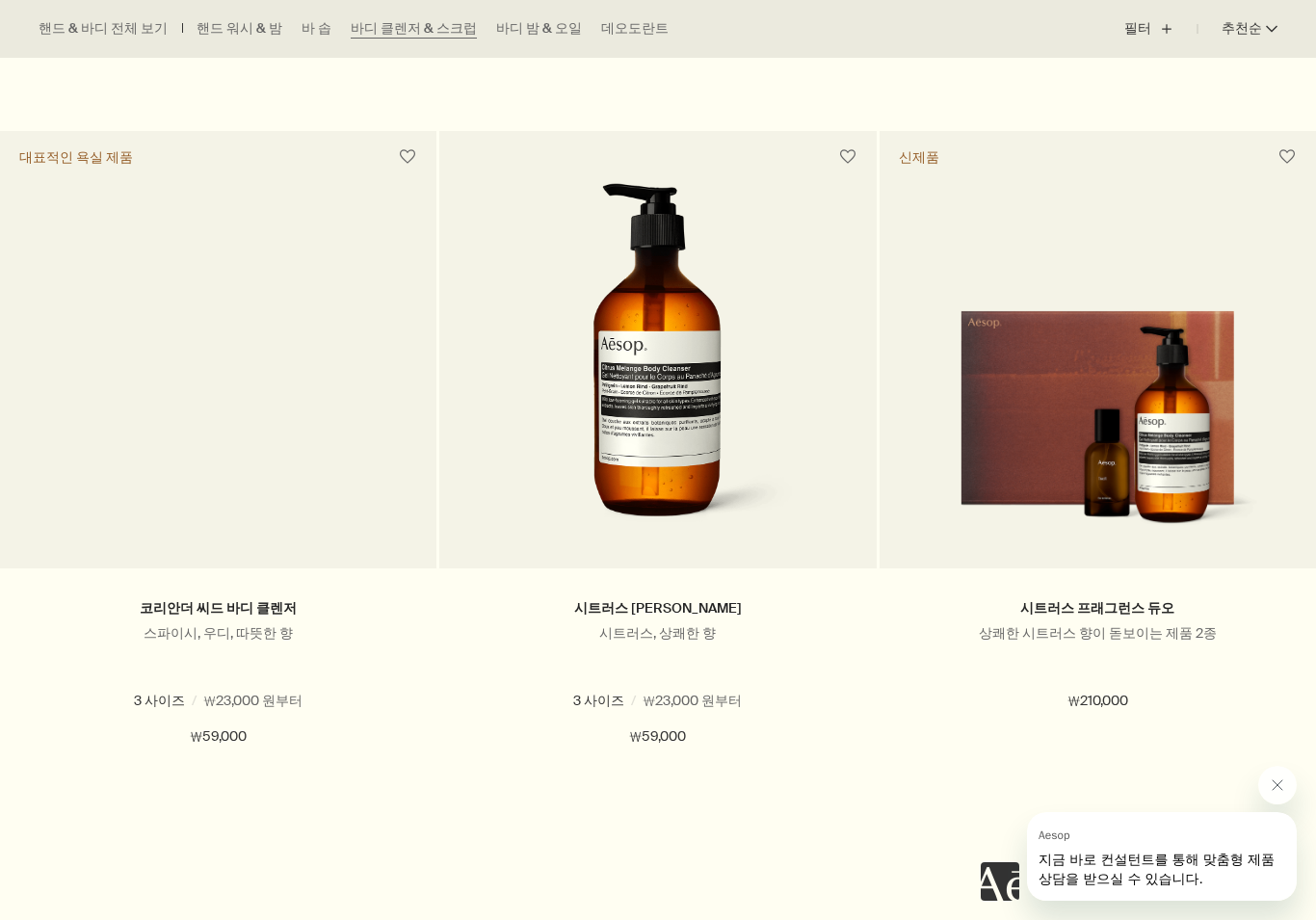 click on "코리안더 씨드 바디 클렌저" at bounding box center [218, 608] 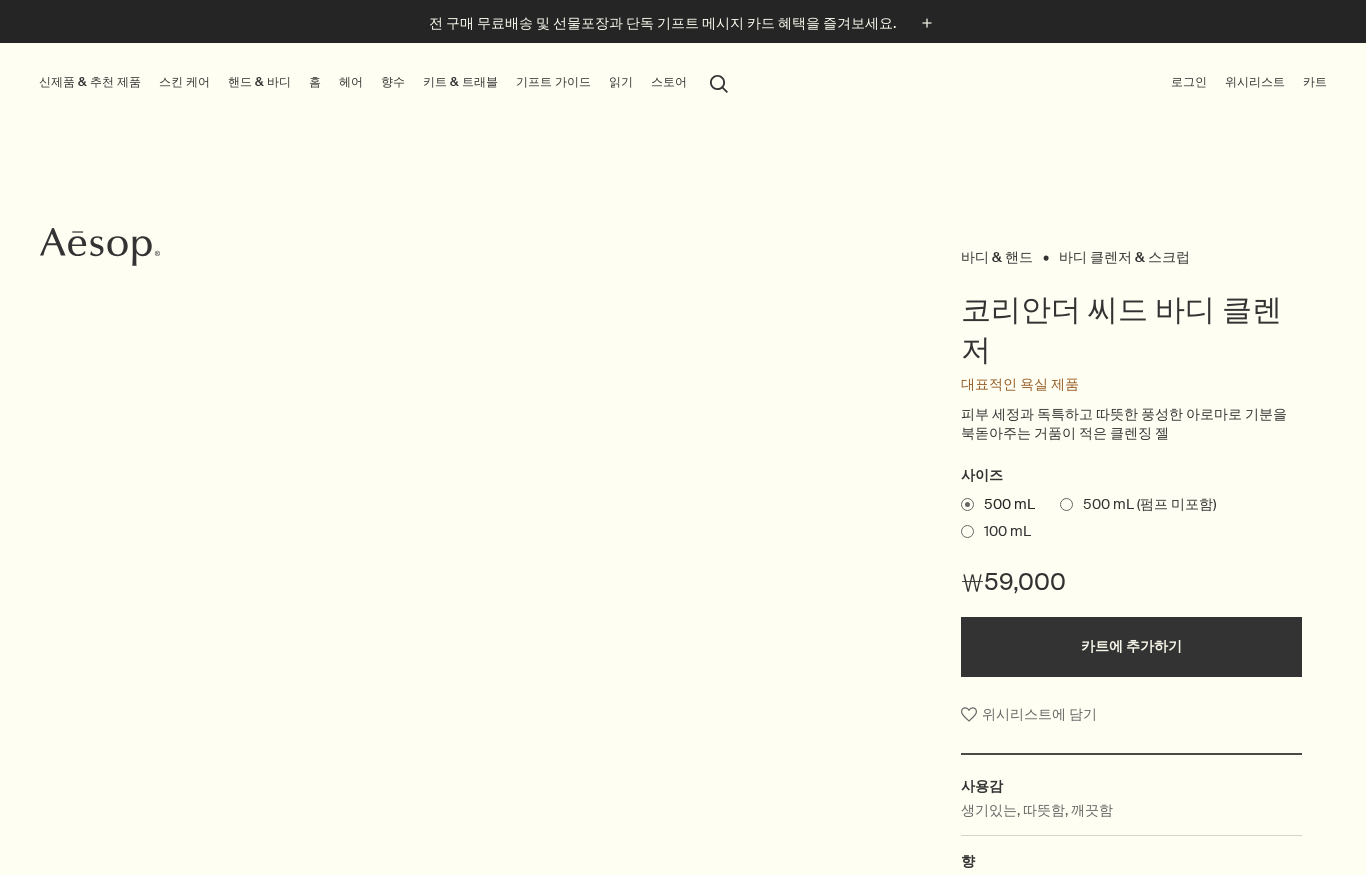 scroll, scrollTop: 0, scrollLeft: 0, axis: both 